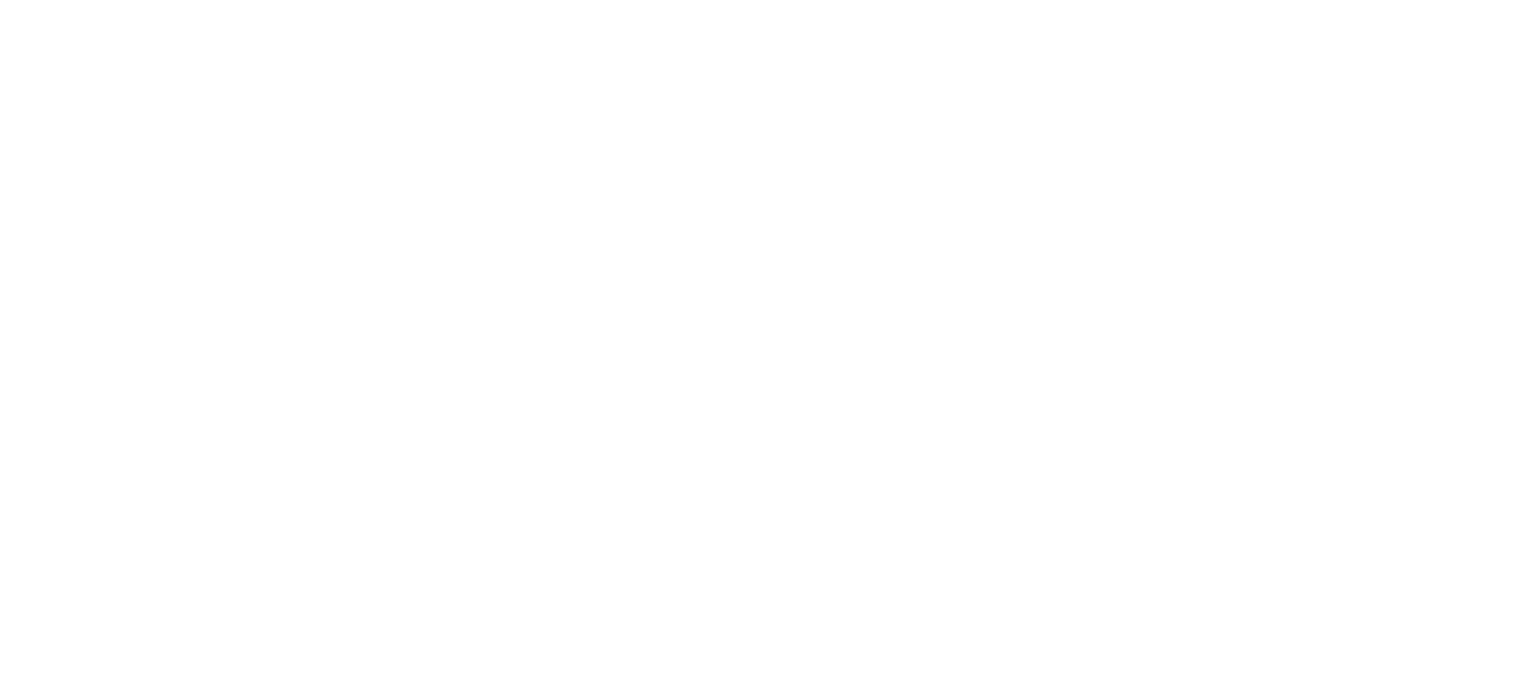 scroll, scrollTop: 0, scrollLeft: 0, axis: both 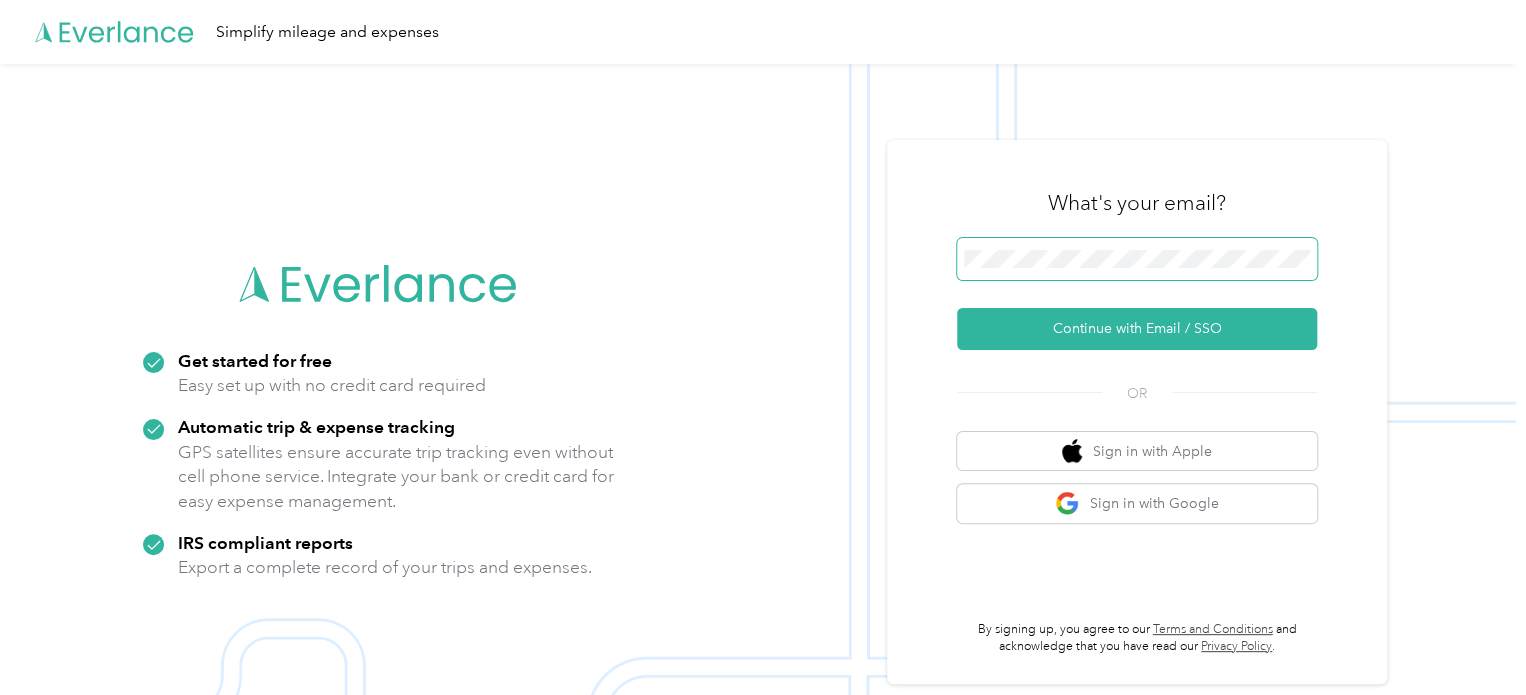 click at bounding box center (1137, 259) 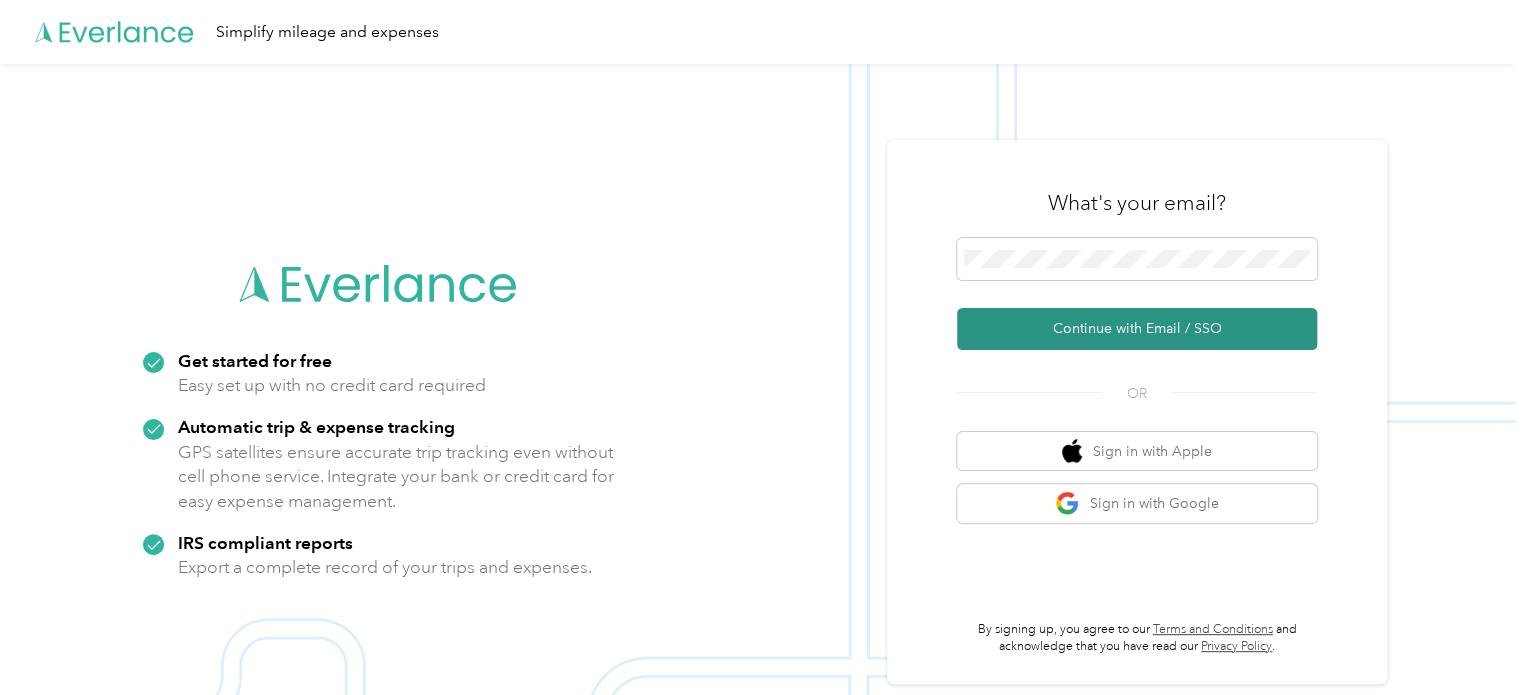 click on "Continue with Email / SSO" at bounding box center (1137, 329) 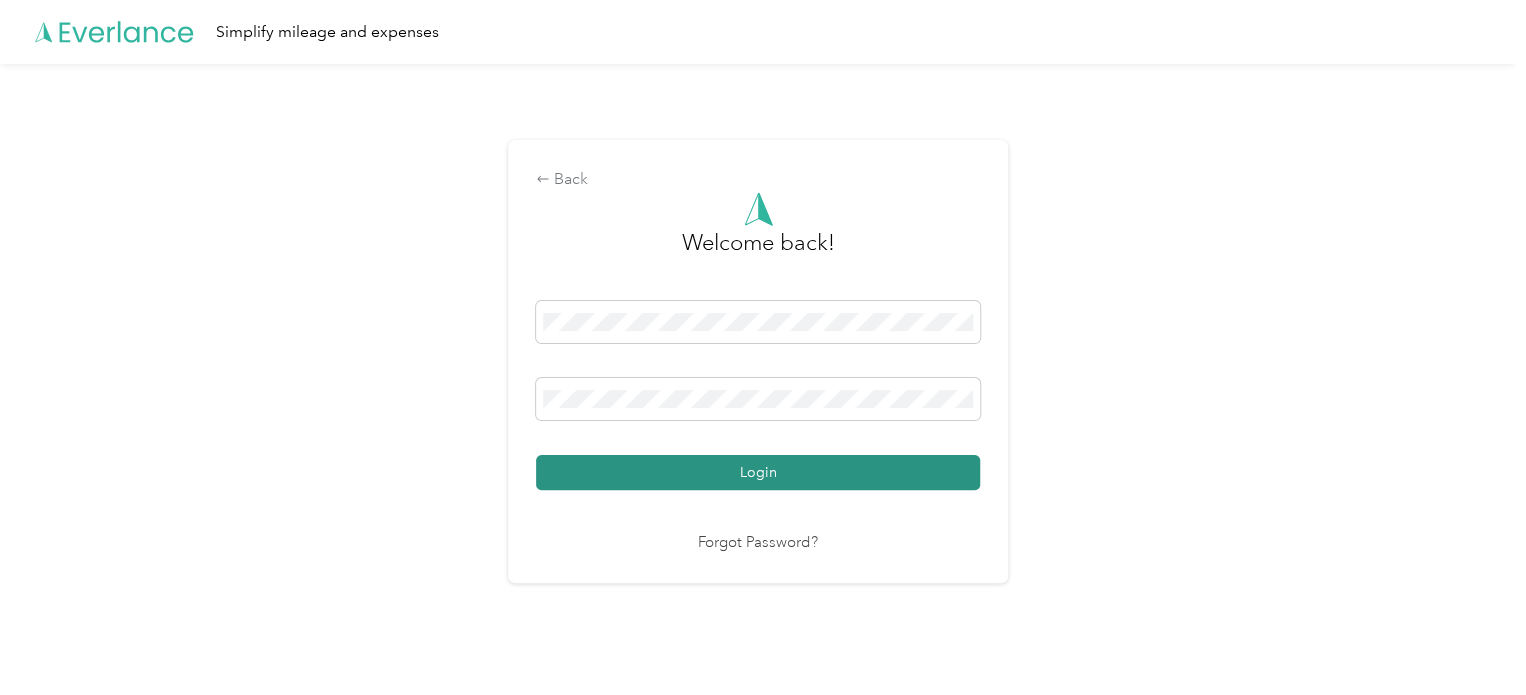 click on "Login" at bounding box center [758, 472] 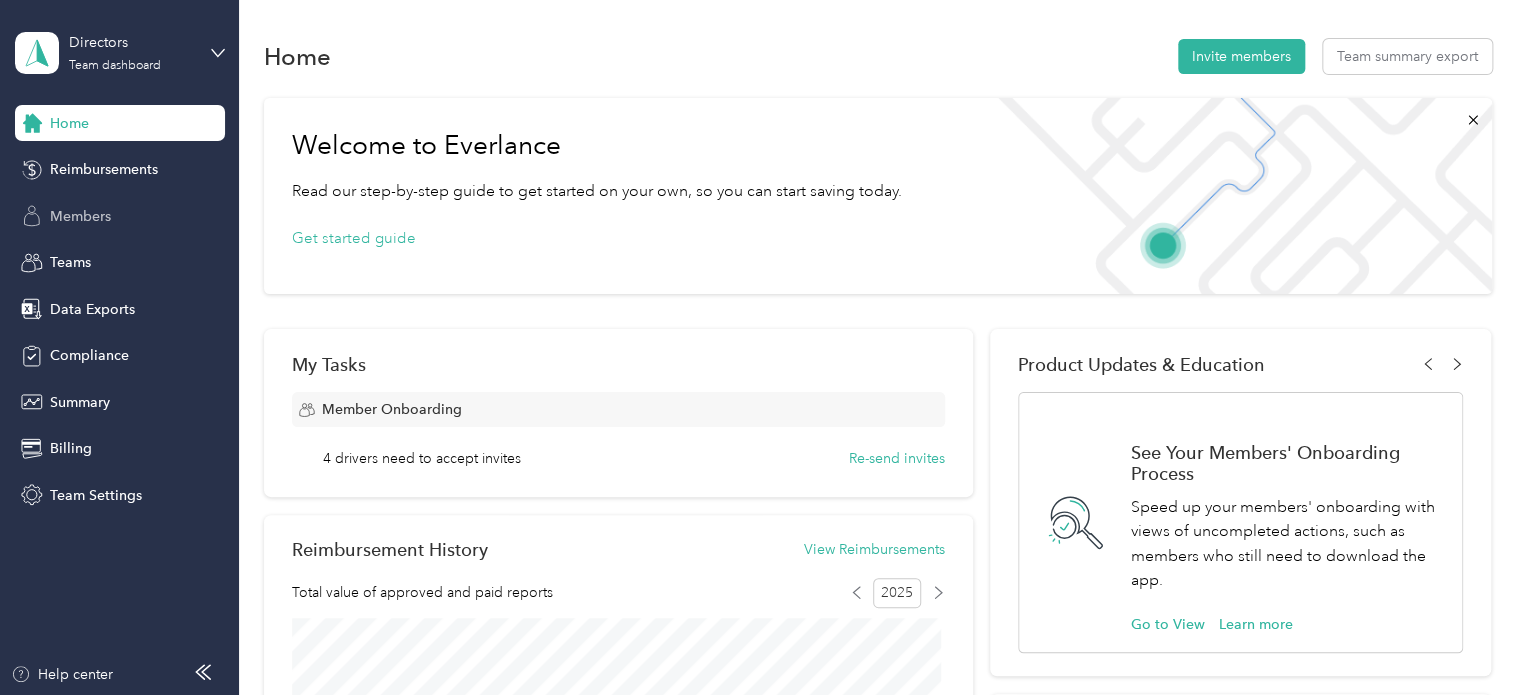 click on "Members" at bounding box center [120, 216] 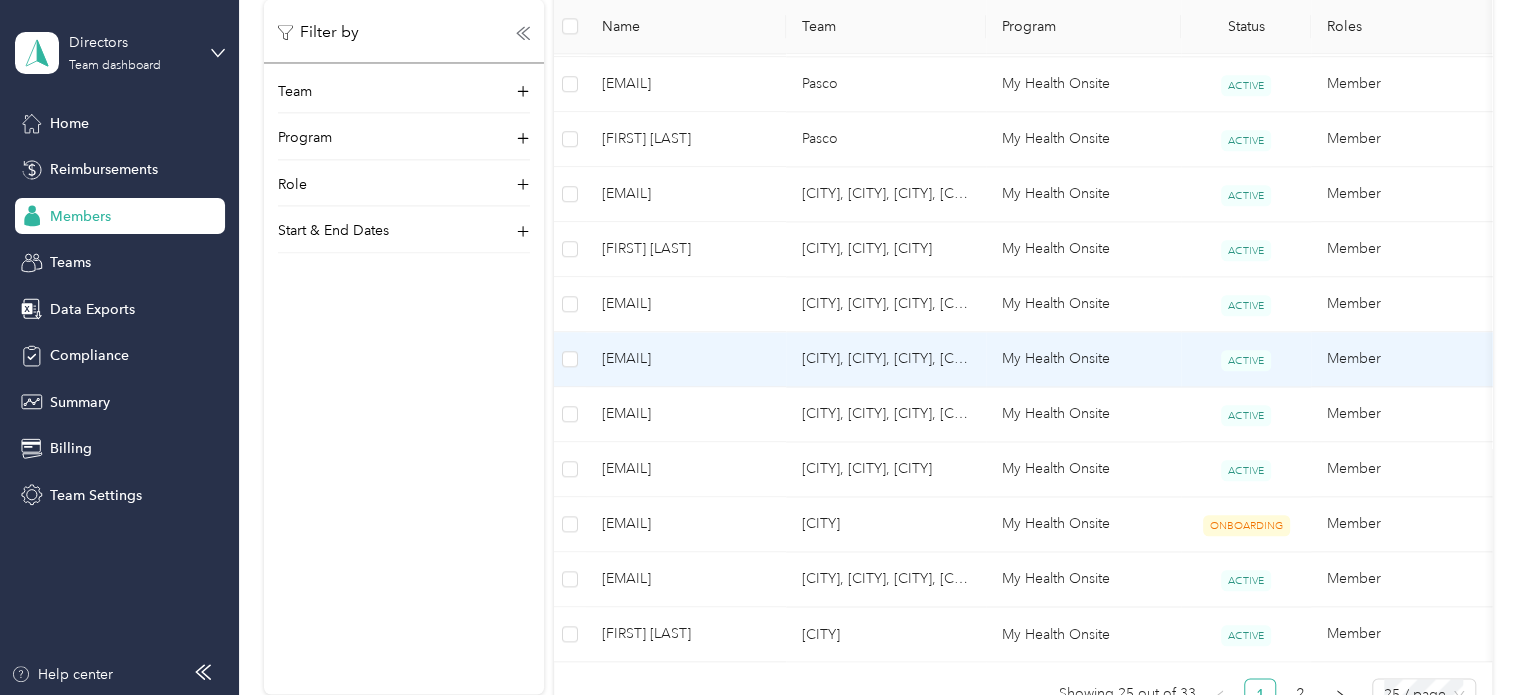 scroll, scrollTop: 1400, scrollLeft: 0, axis: vertical 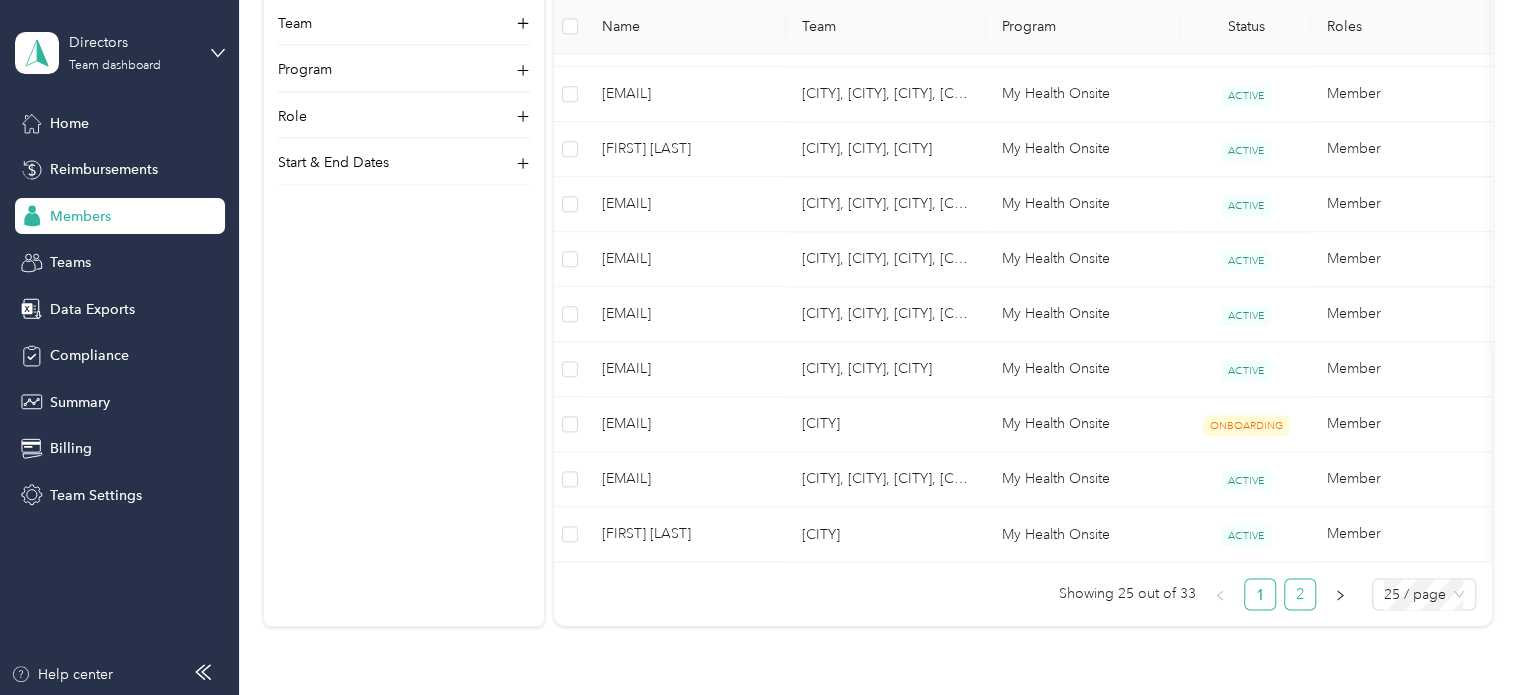 click on "2" at bounding box center (1300, 594) 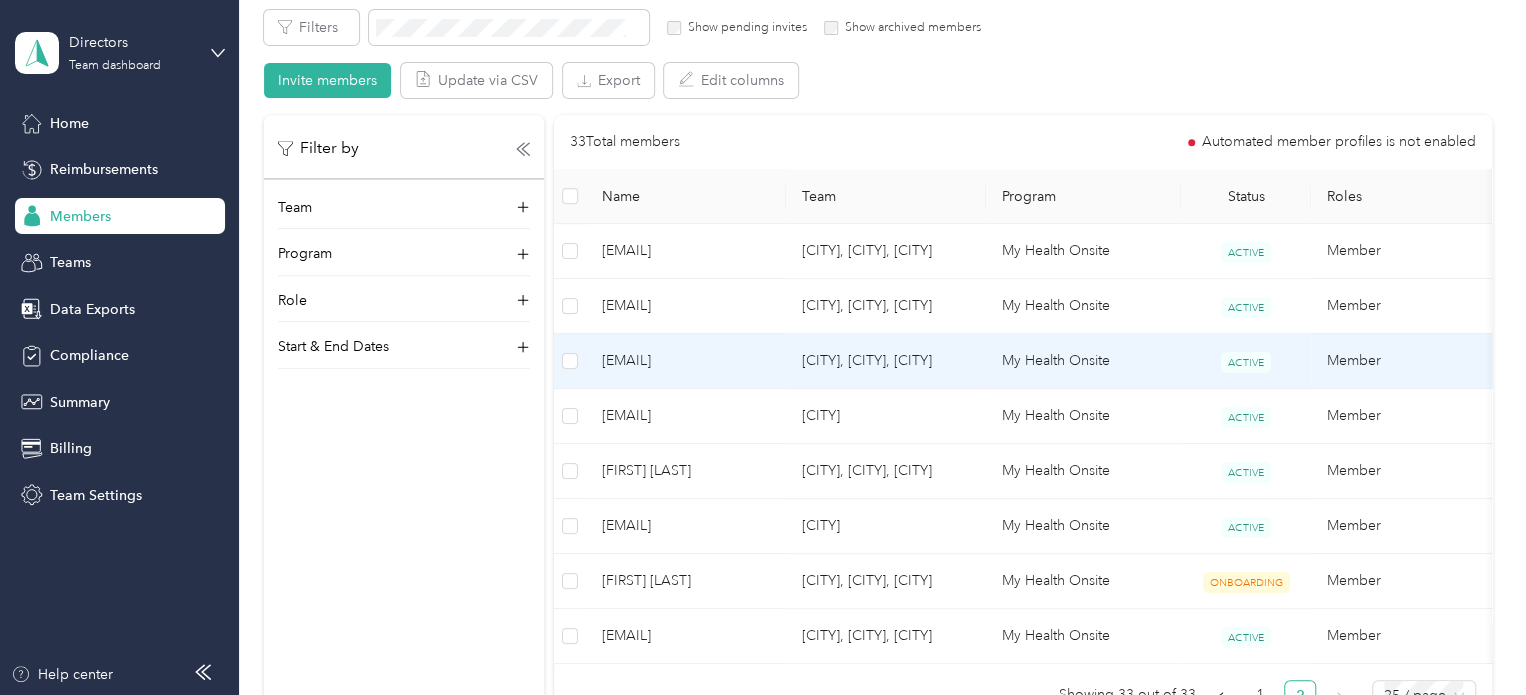 scroll, scrollTop: 333, scrollLeft: 0, axis: vertical 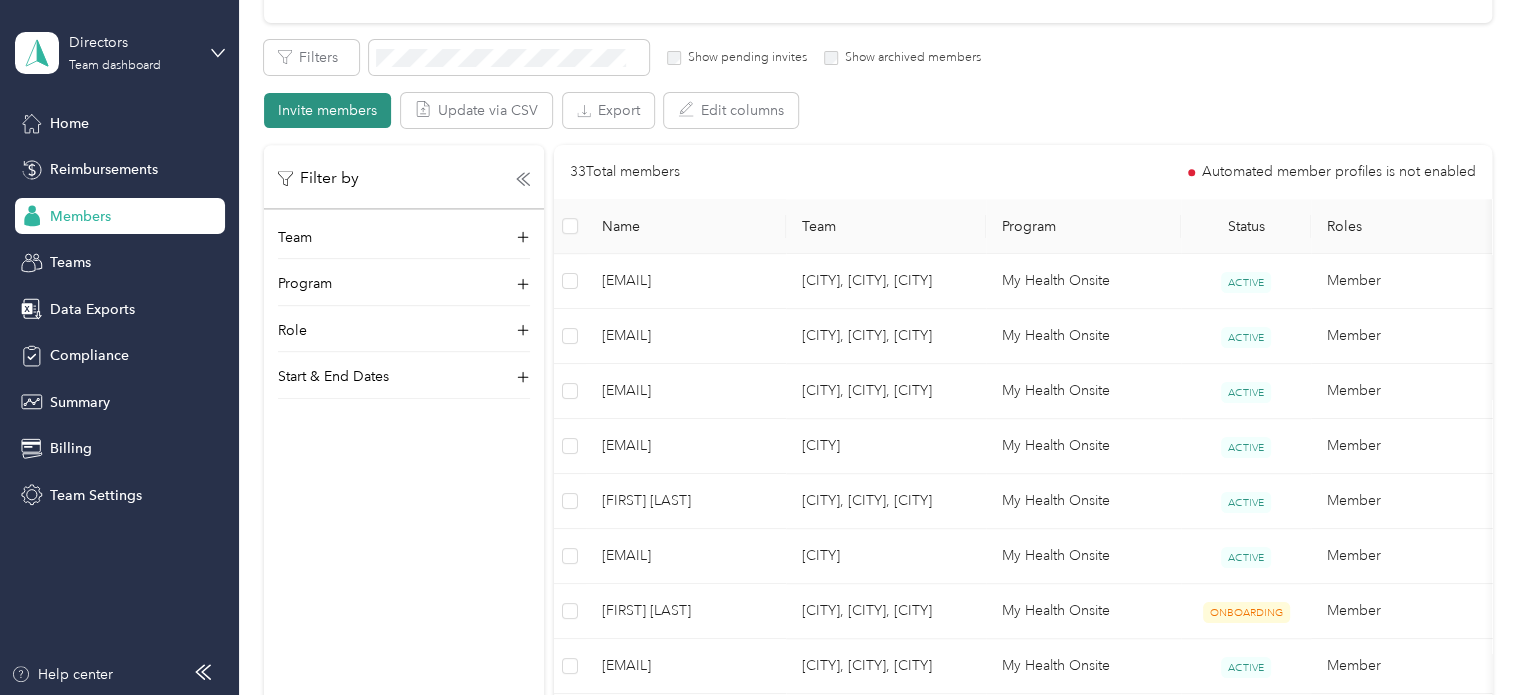 click on "Invite members" at bounding box center (327, 110) 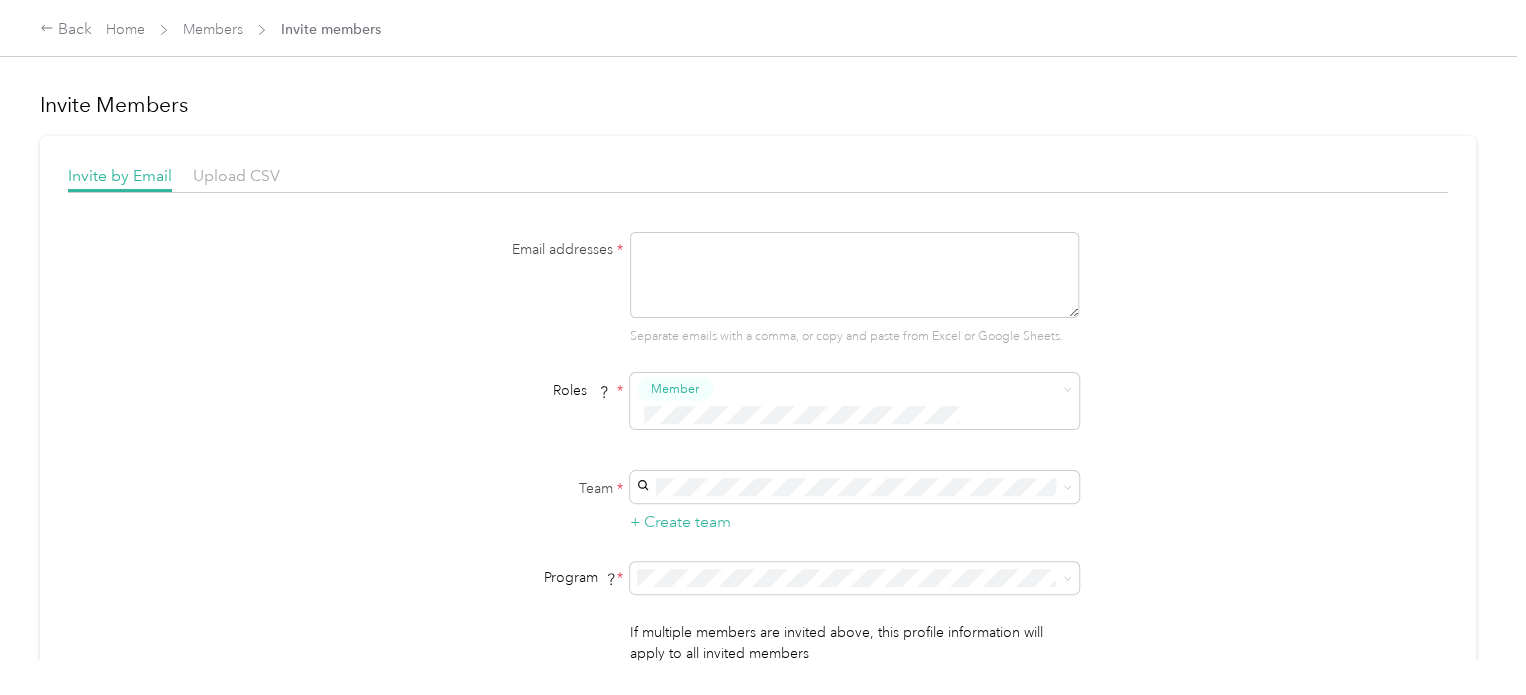 click on "Invite by Email Upload CSV Email addresses   * Separate emails with a comma, or copy and paste from Excel or Google Sheets. Roles   * Member   Team   * + Create team Program * Program start date   State   Zip code   Expected Annual Business Miles   miles Must be greater than 5,000 miles If multiple members are invited above, this profile information will apply to all invited members Send Invites" at bounding box center (758, 438) 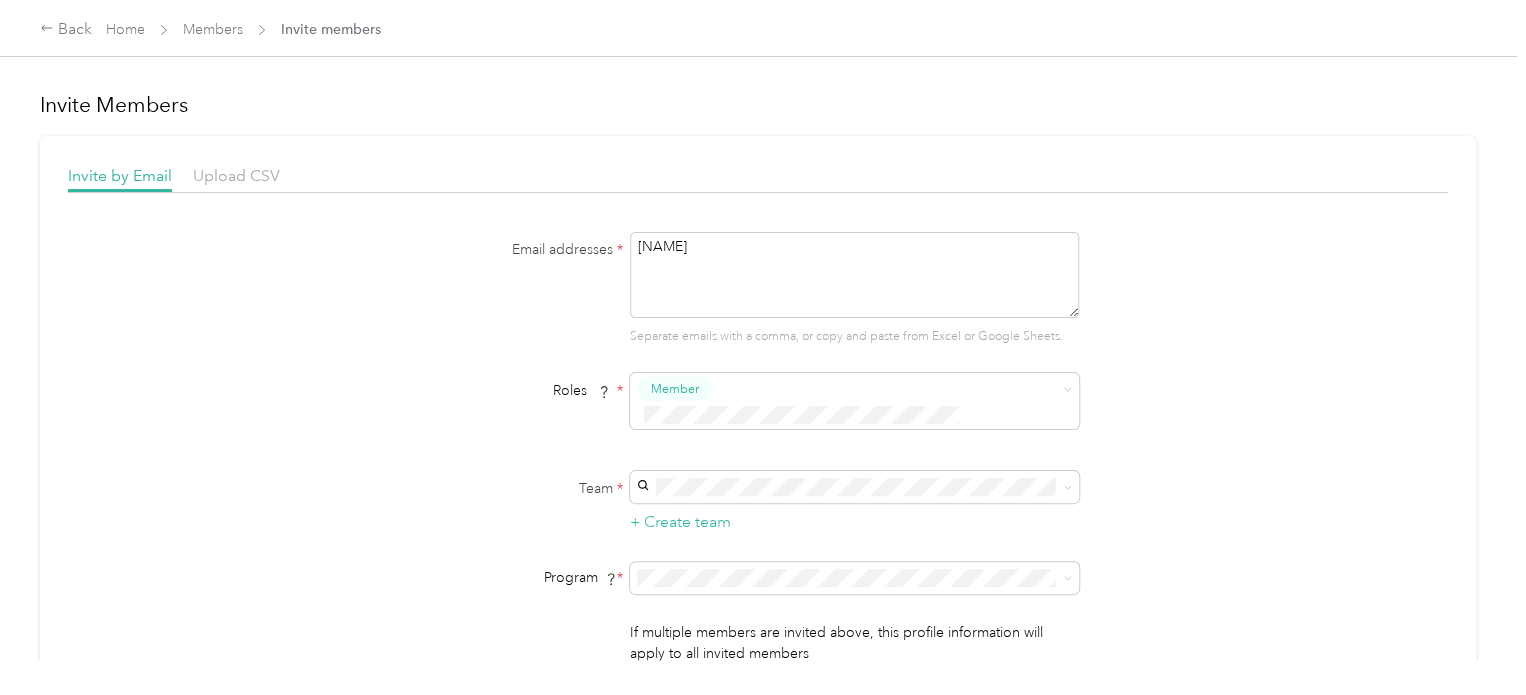click on "[NAME]" at bounding box center [854, 275] 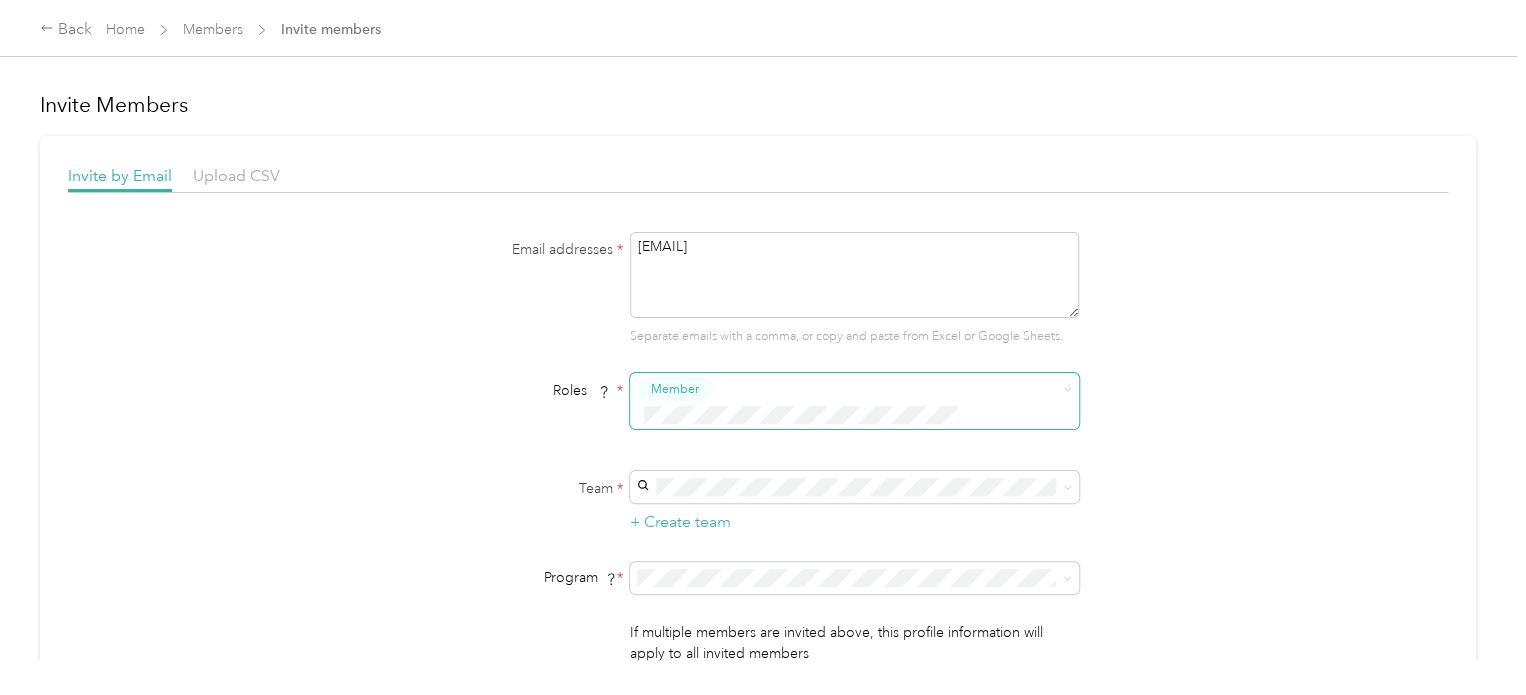 type on "[EMAIL]" 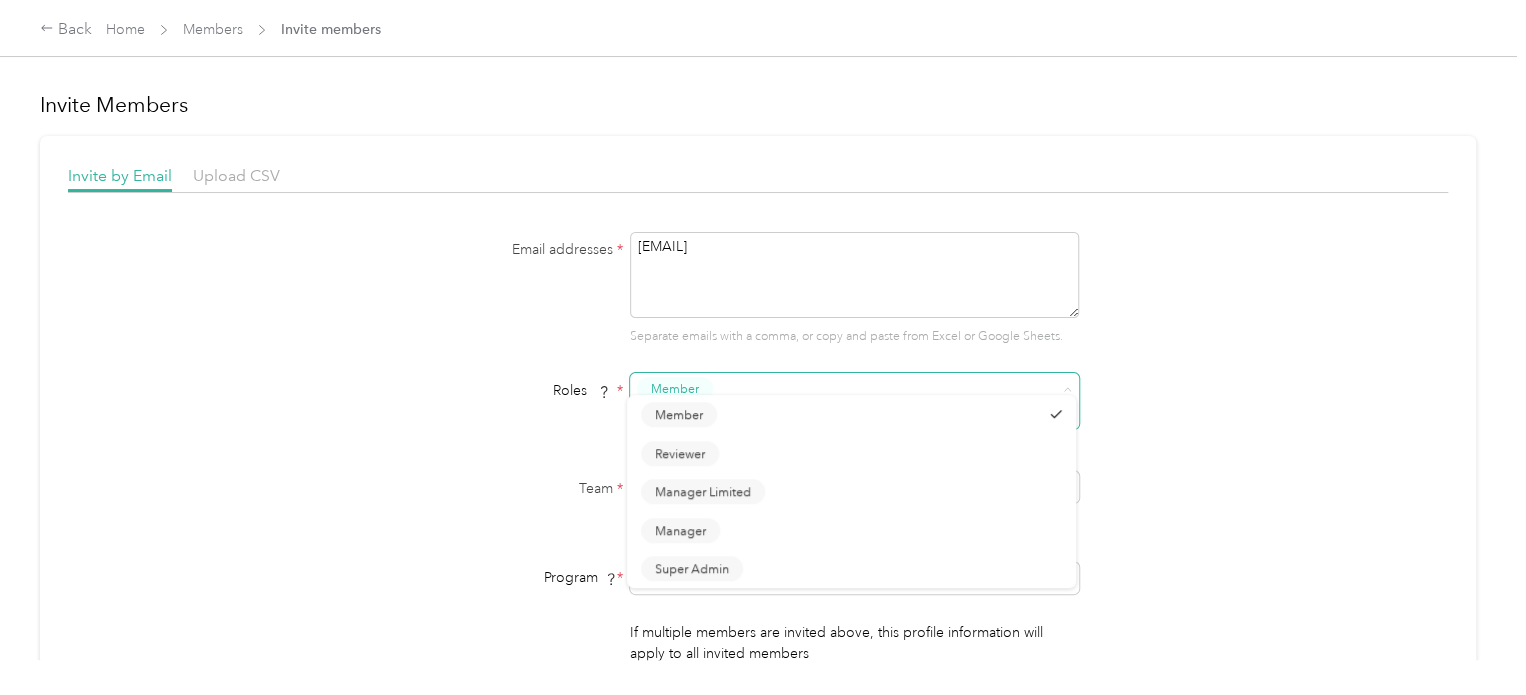 click on "Back Home Members Invite members Invite Members Invite by Email Upload CSV Email addresses   * [EMAIL] Separate emails with a comma, or copy and paste from Excel or Google Sheets. Roles   * Member   Team   * + Create team Program * Program start date   State   Zip code   Expected Annual Business Miles   miles Must be greater than 5,000 miles If multiple members are invited above, this profile information will apply to all invited members Send Invites Pending invites   ( 4 ) Re-send all Name Team Name Roles Program           [EMAIL] [CITY] Member My Health Onsite Re-send invite [EMAIL] Human Resources Member Standard Rate CPM Program Re-send invite [EMAIL] [CITY], [CITY], [CITY], [CITY], [CITY] Member My Health Onsite Re-send invite [EMAIL] [CITY], [CITY], [CITY], [CITY], [CITY] Member My Health Onsite Re-send invite Showing 4 out of 4 1 Member Reviewer Manager Limited Manager Super Admin" at bounding box center (758, 347) 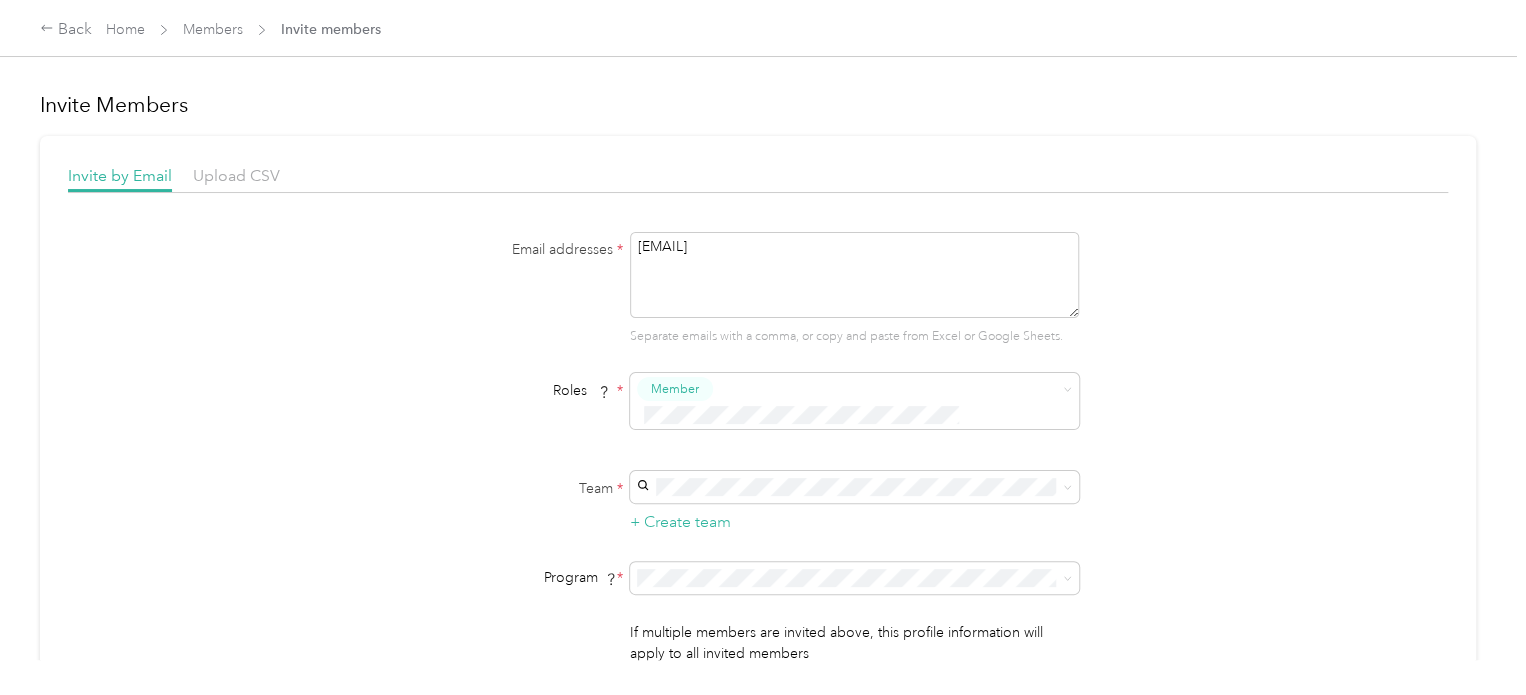 click on "Email addresses   * [EMAIL] Separate emails with a comma, or copy and paste from Excel or Google Sheets. Roles   * Member   Team   * + Create team Program * Program start date   State   Zip code   Expected Annual Business Miles   miles Must be greater than 5,000 miles If multiple members are invited above, this profile information will apply to all invited members Send Invites" at bounding box center [758, 472] 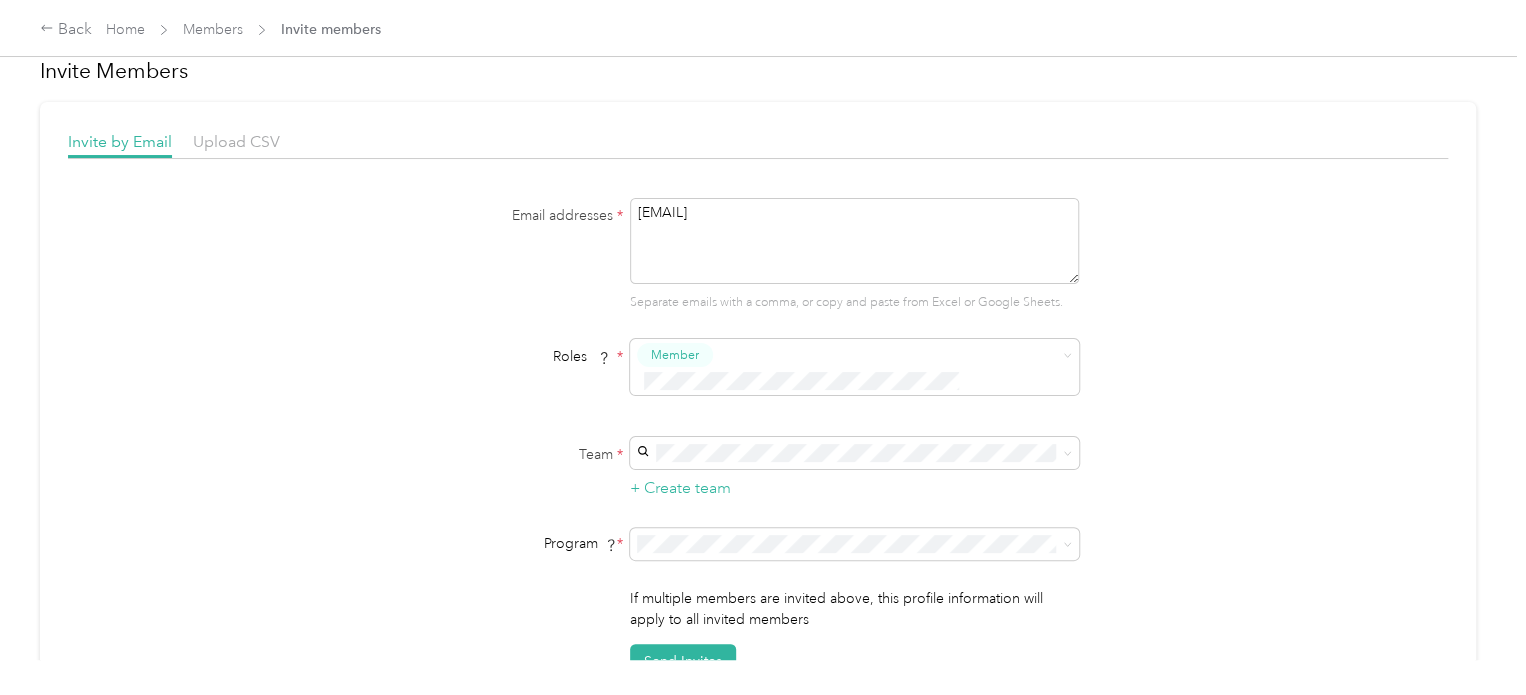 scroll, scrollTop: 0, scrollLeft: 0, axis: both 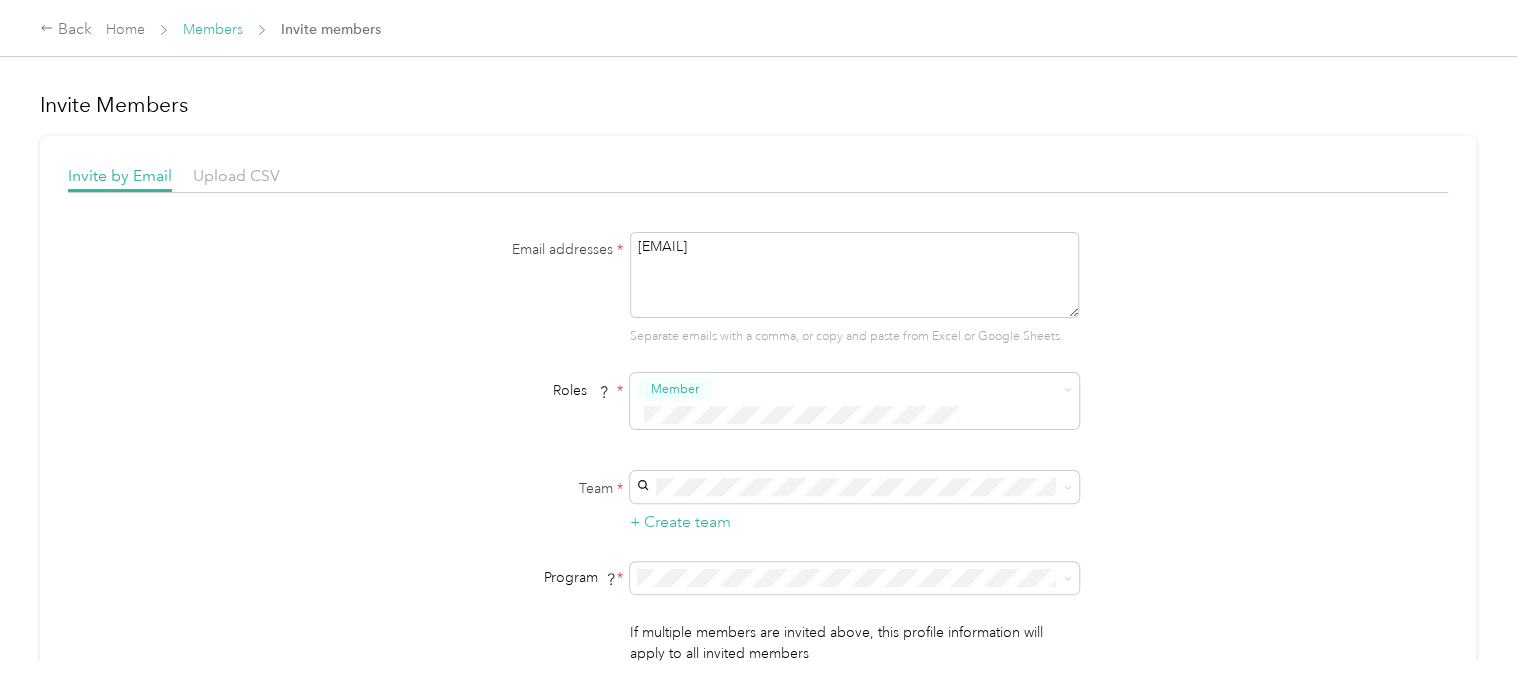 click on "Members" at bounding box center [213, 29] 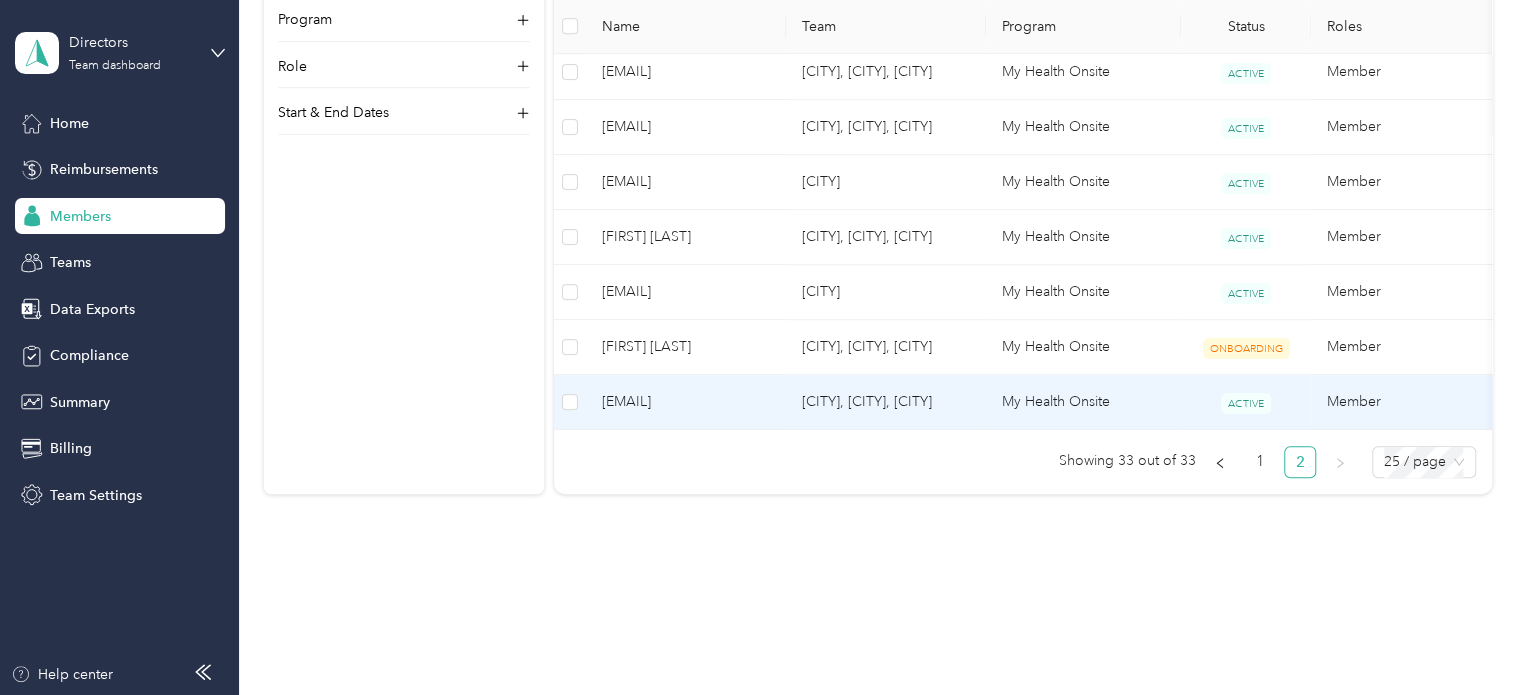 scroll, scrollTop: 600, scrollLeft: 0, axis: vertical 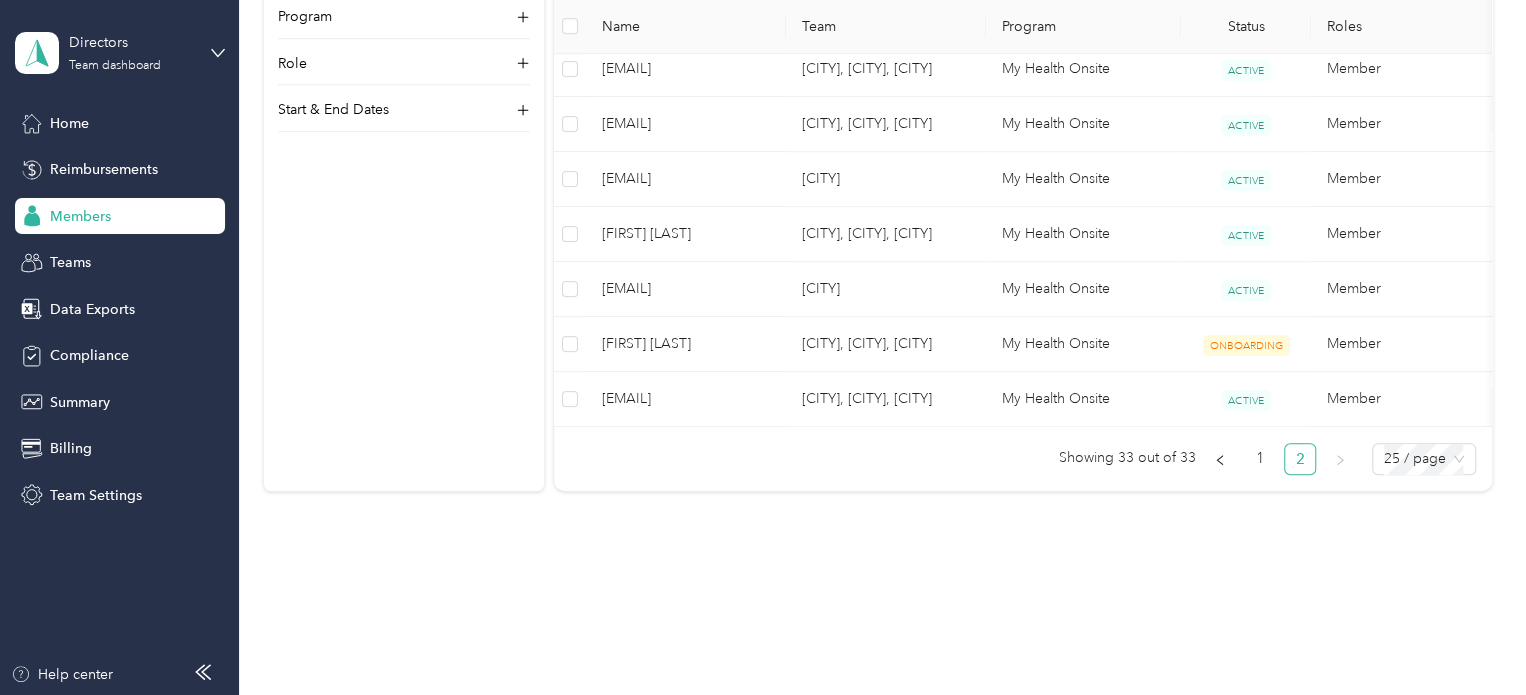 click on "2" at bounding box center [1300, 459] 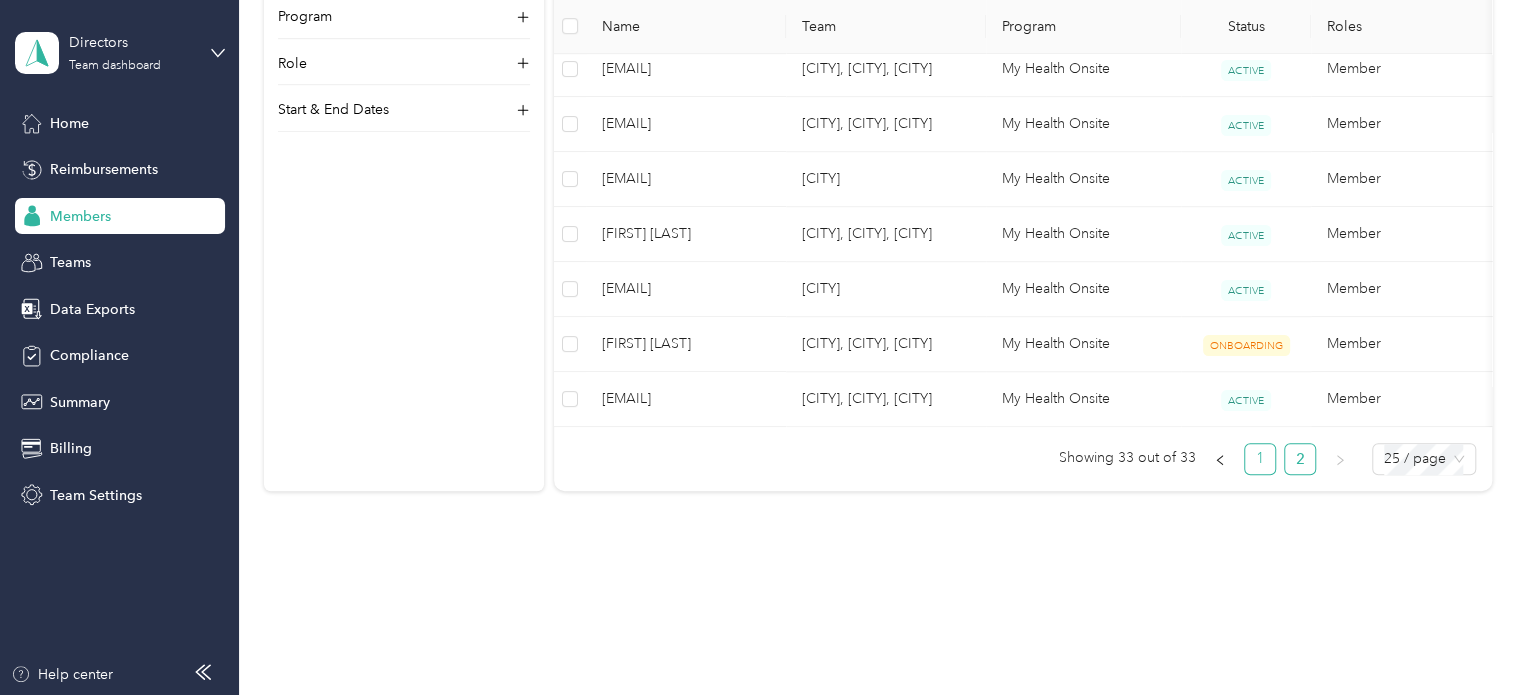 click on "1" at bounding box center [1260, 459] 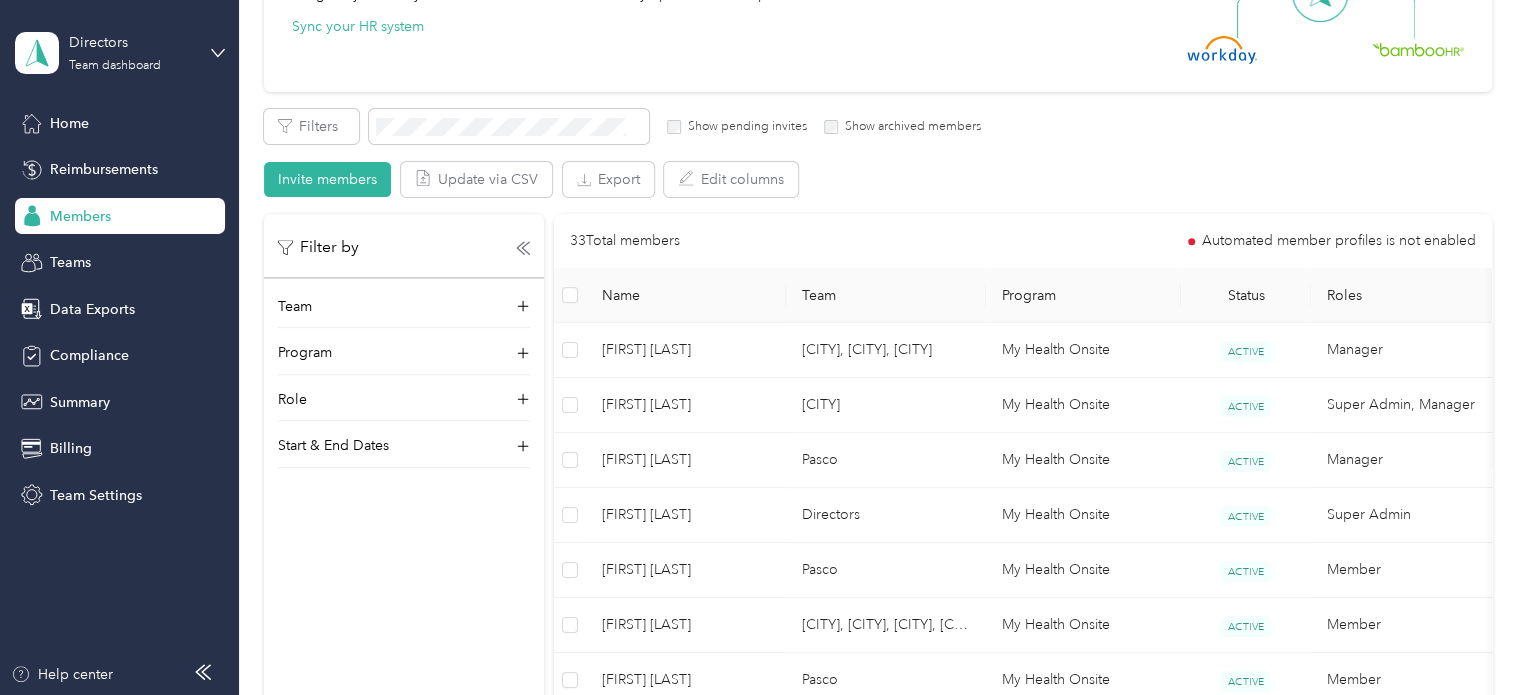 scroll, scrollTop: 0, scrollLeft: 0, axis: both 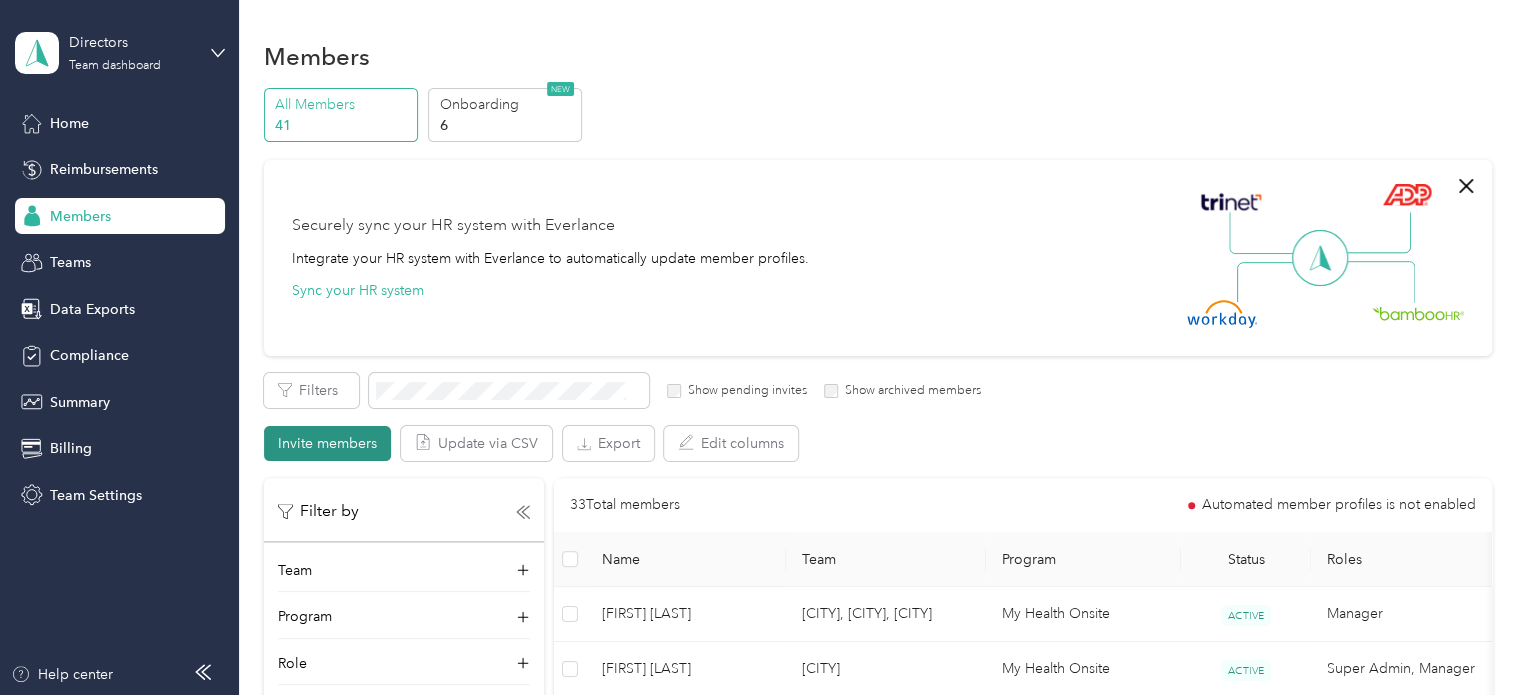 click on "Invite members" at bounding box center (327, 443) 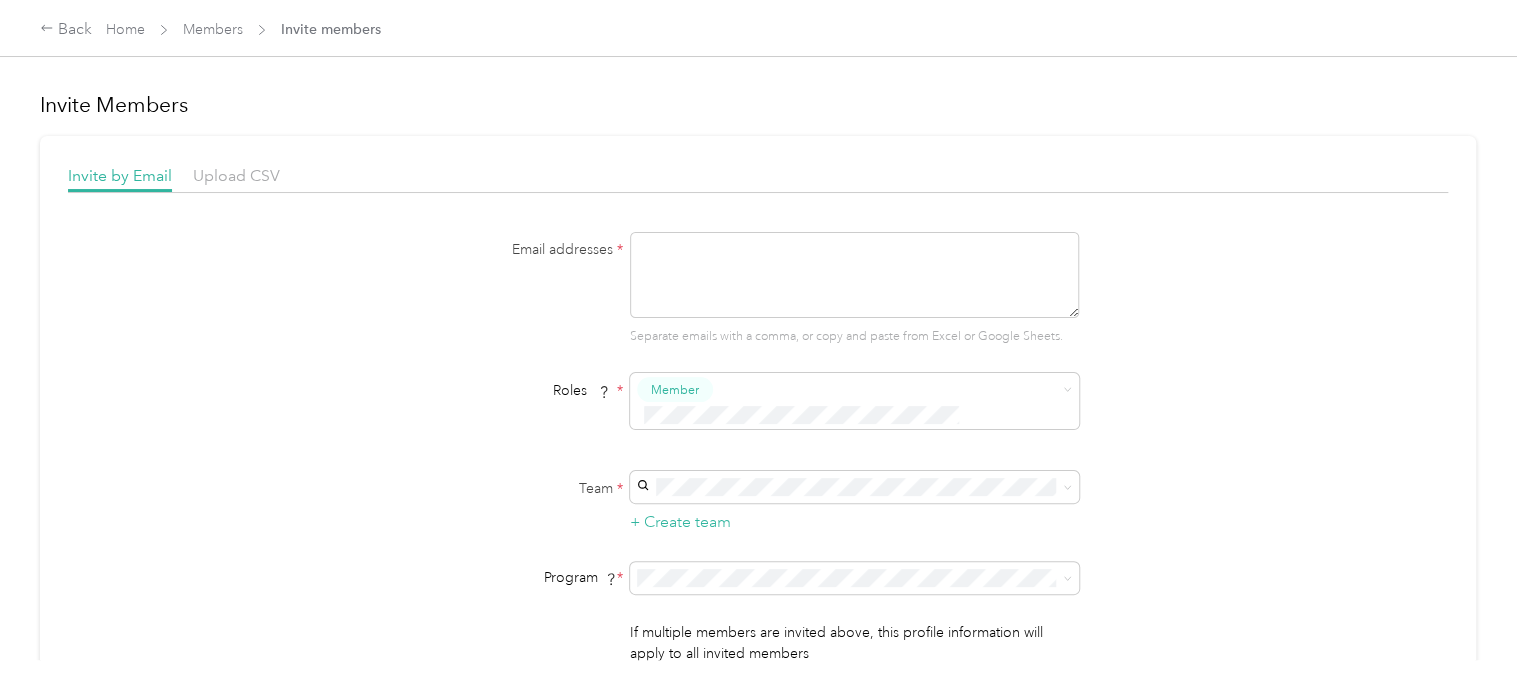 click at bounding box center [854, 275] 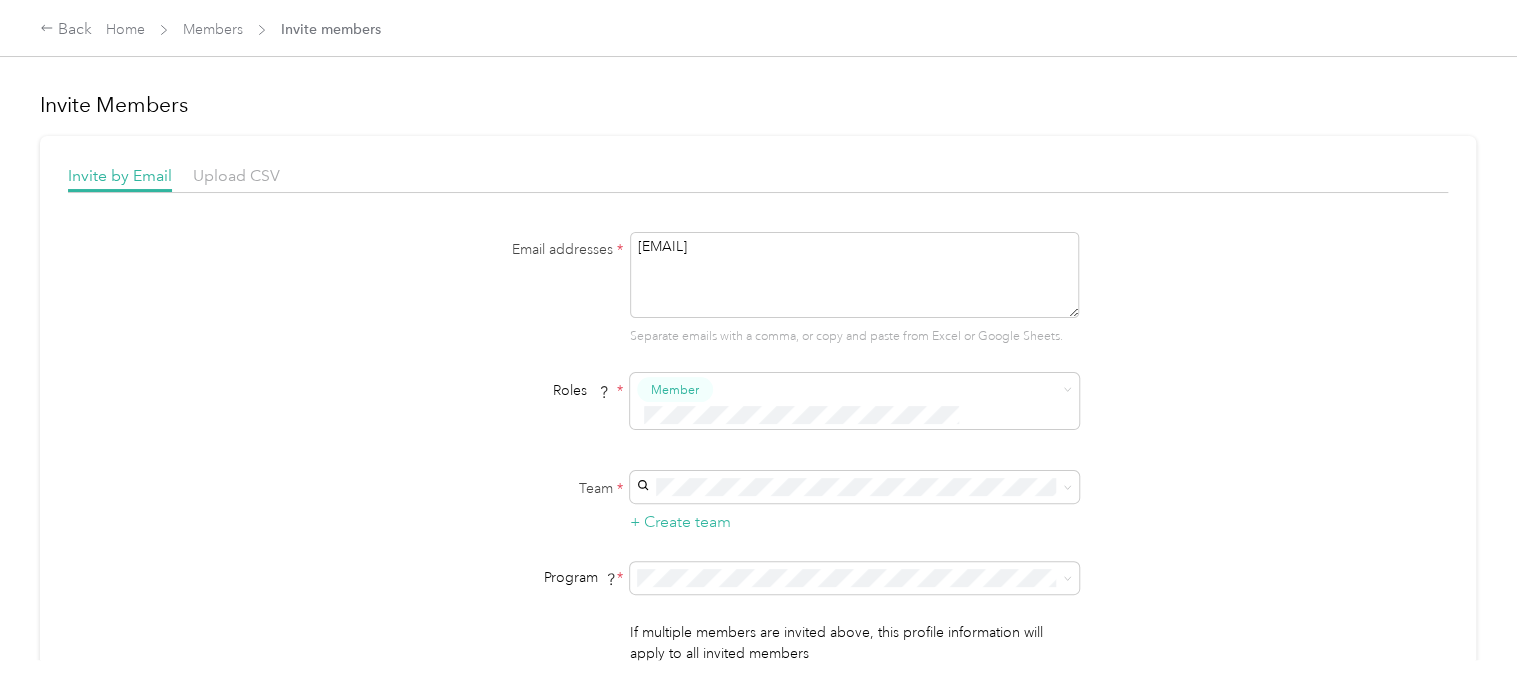 type on "[EMAIL]" 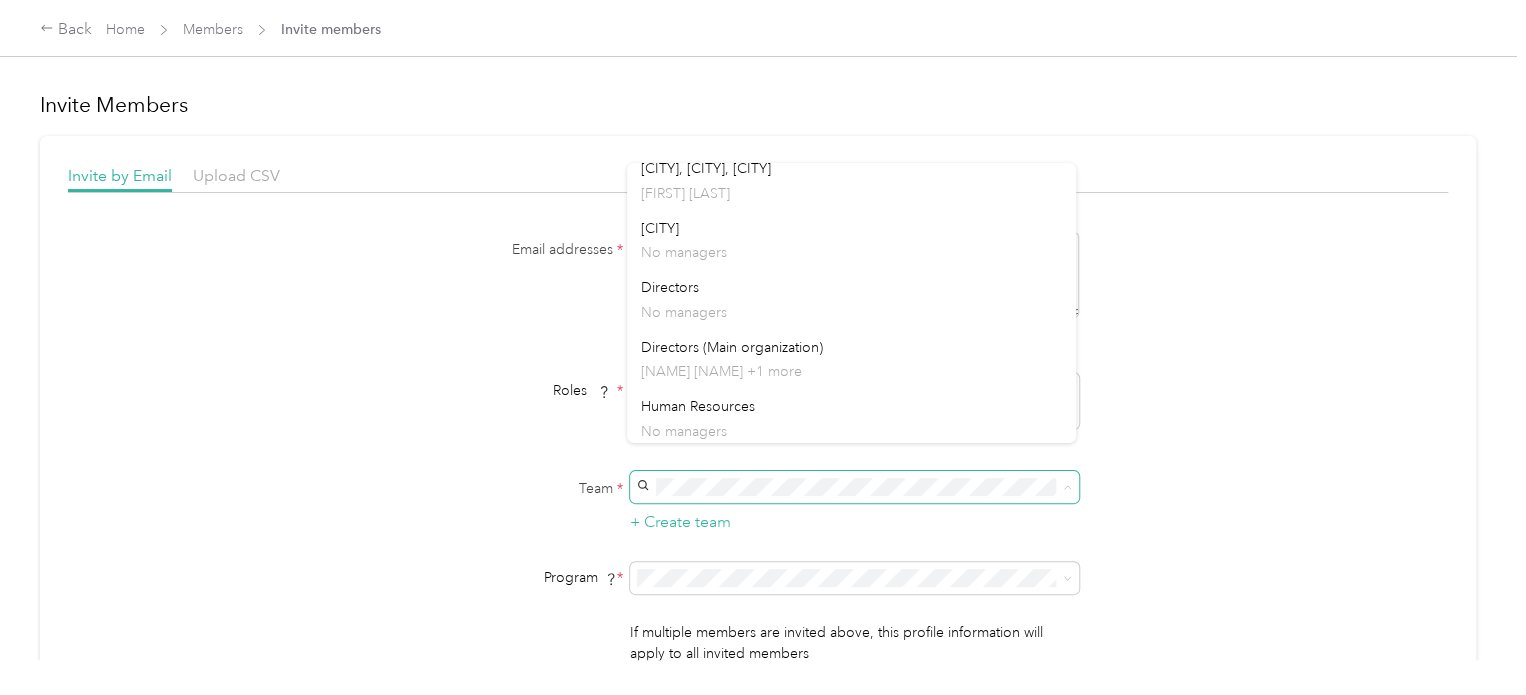 scroll, scrollTop: 0, scrollLeft: 0, axis: both 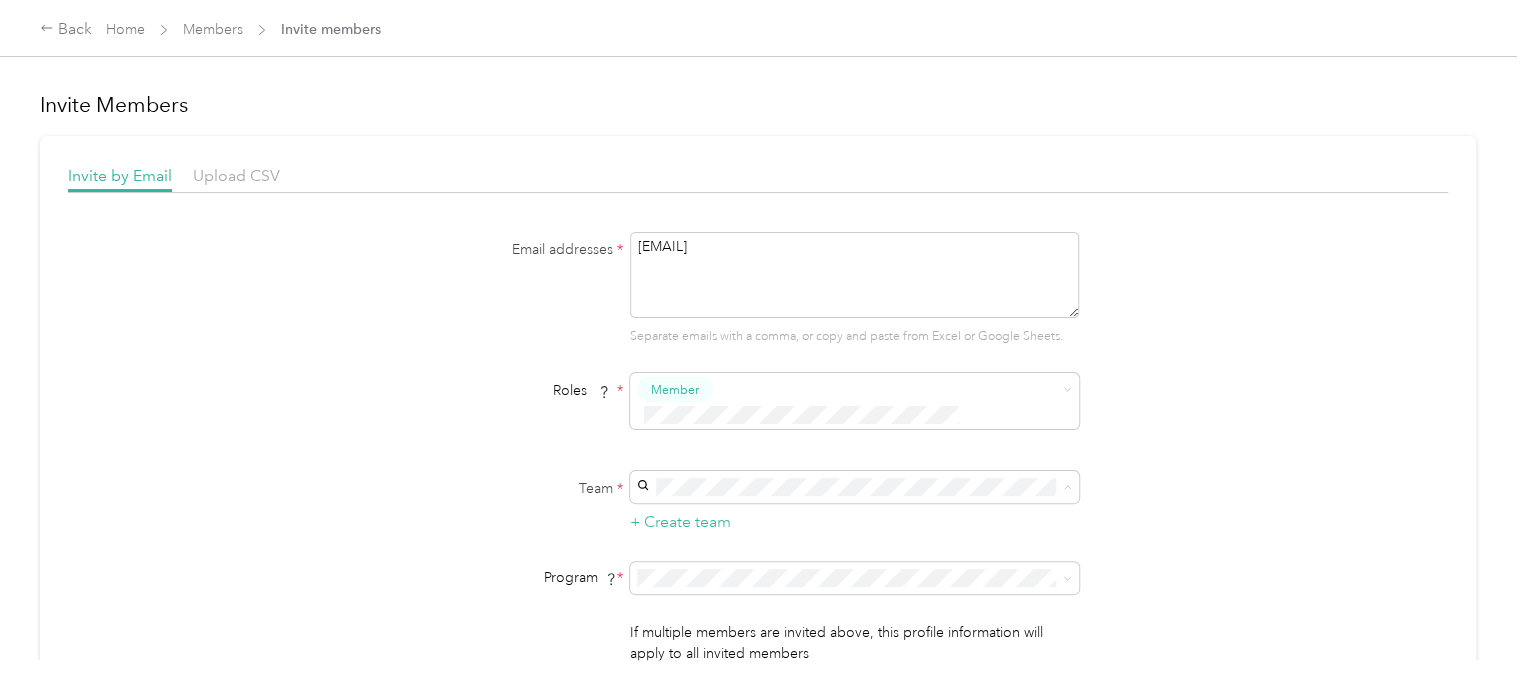 click on "[CITY], [CITY], [CITY] [NAME] [NAME]" at bounding box center (851, 252) 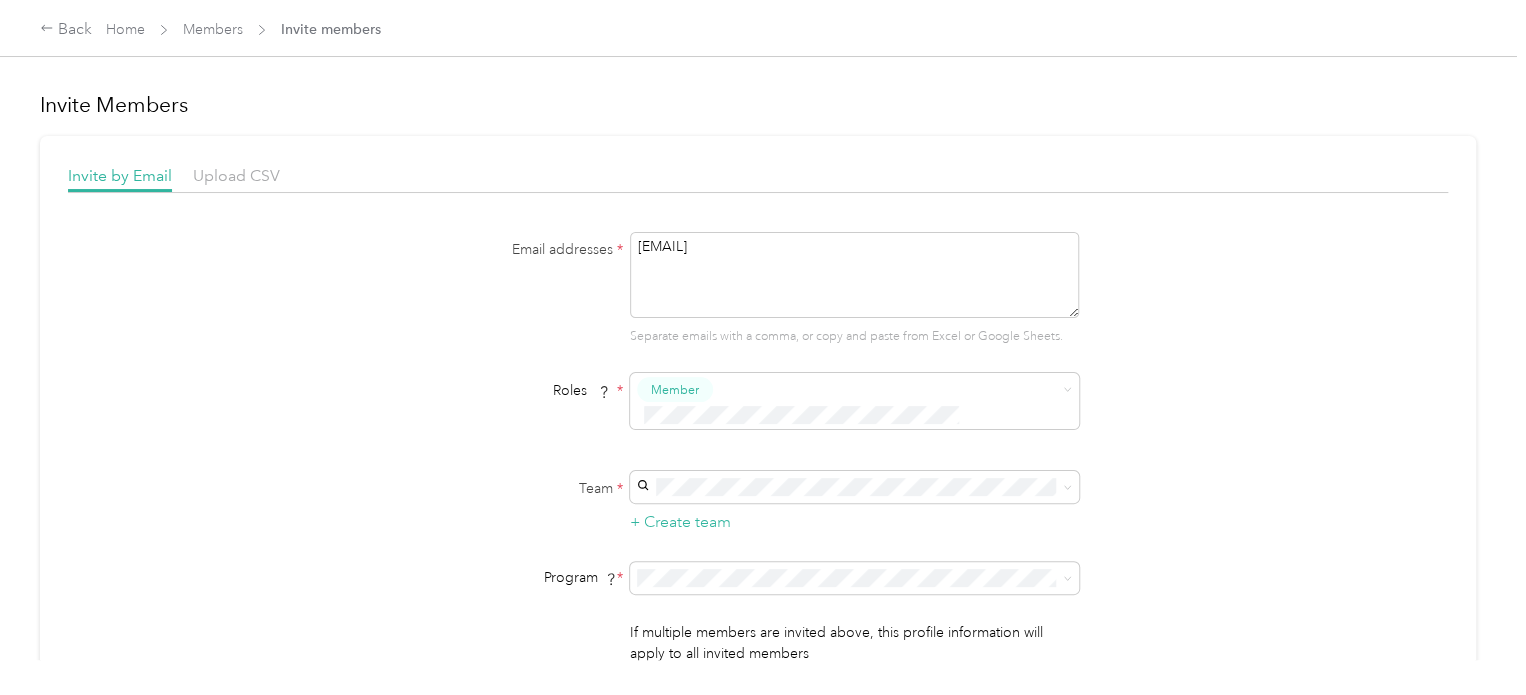 click on "Email addresses   * [EMAIL] Separate emails with a comma, or copy and paste from Excel or Google Sheets. Roles   * Member   Team   * + Create team Program * Program start date   State   Zip code   Expected Annual Business Miles   miles Must be greater than 5,000 miles If multiple members are invited above, this profile information will apply to all invited members Send Invites" at bounding box center [758, 472] 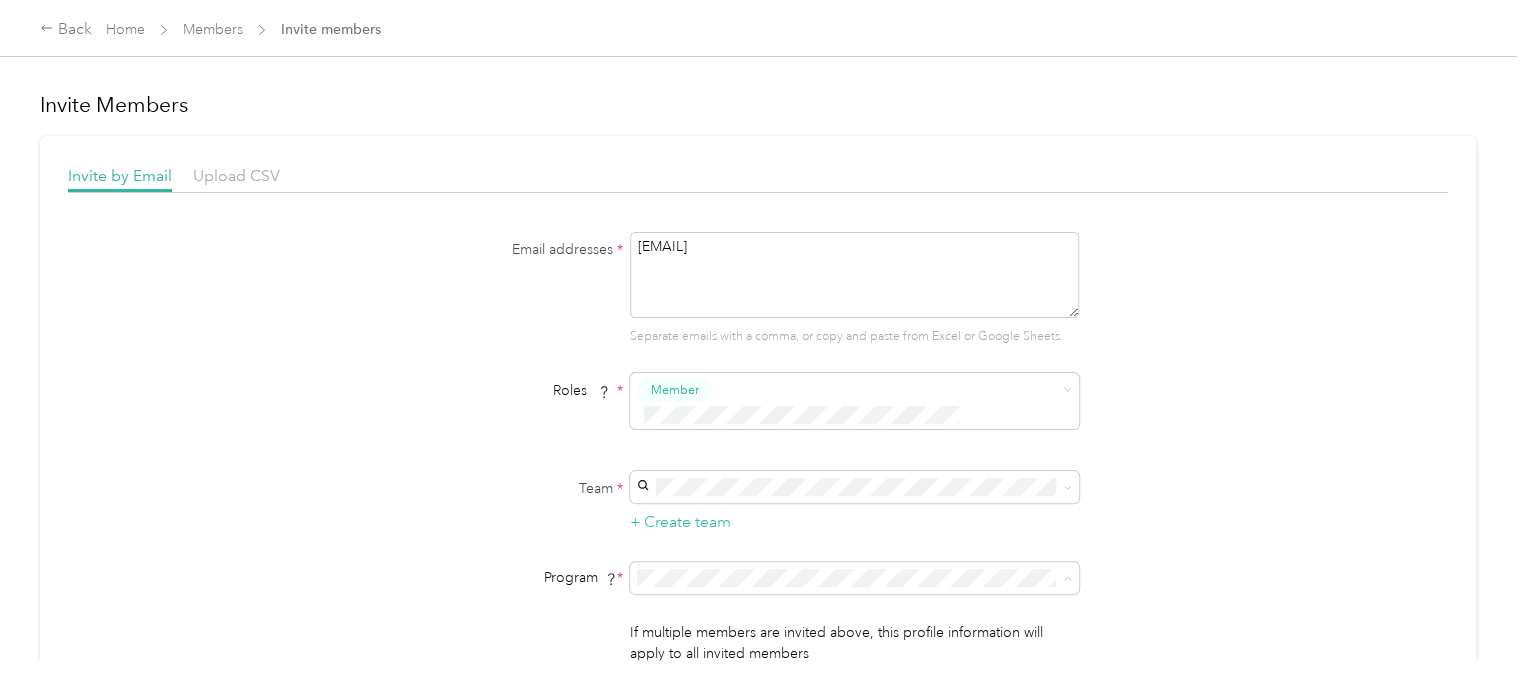 click on "My Health Onsite (CPM)" at bounding box center (851, 446) 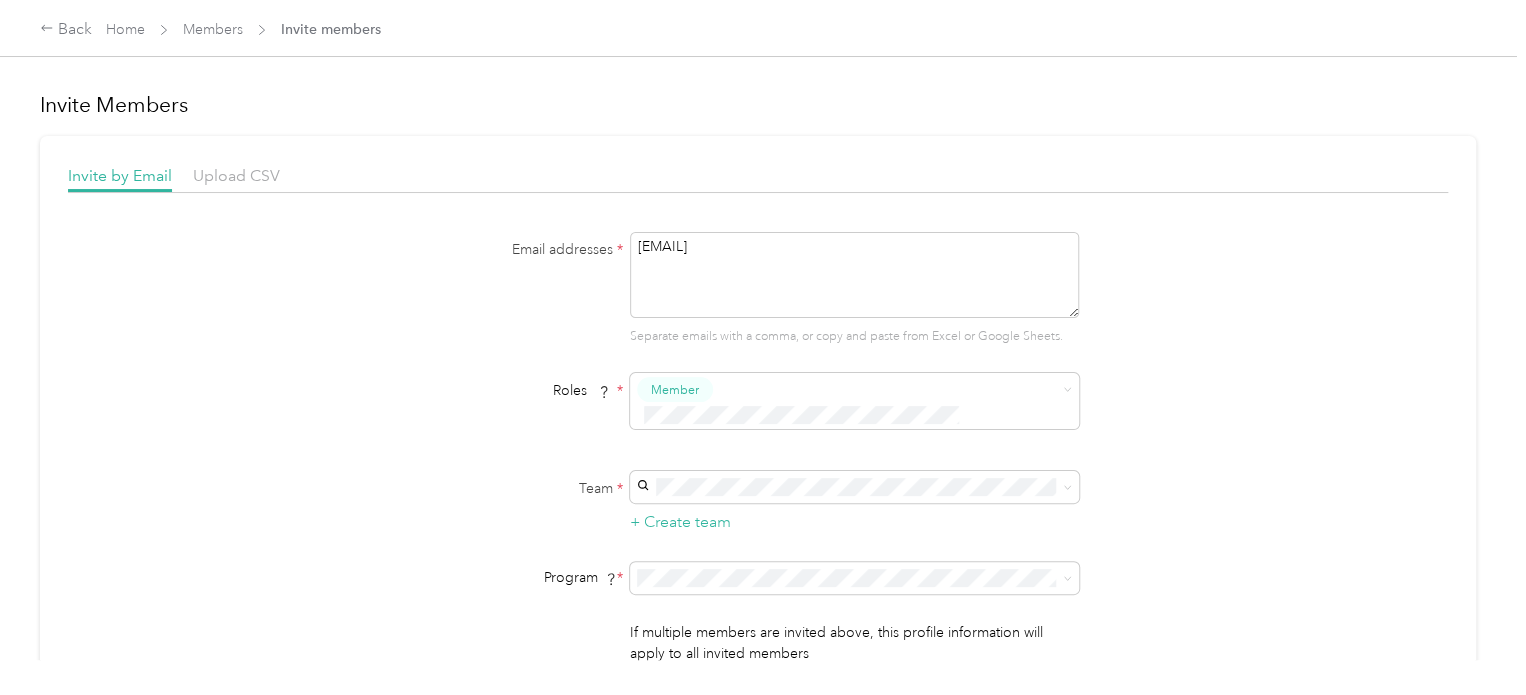 click on "Email addresses   * [EMAIL] Separate emails with a comma, or copy and paste from Excel or Google Sheets. Roles   * Member   Team   * + Create team Program * Program start date   State   Zip code   Expected Annual Business Miles   miles Must be greater than 5,000 miles If multiple members are invited above, this profile information will apply to all invited members Send Invites" at bounding box center (758, 472) 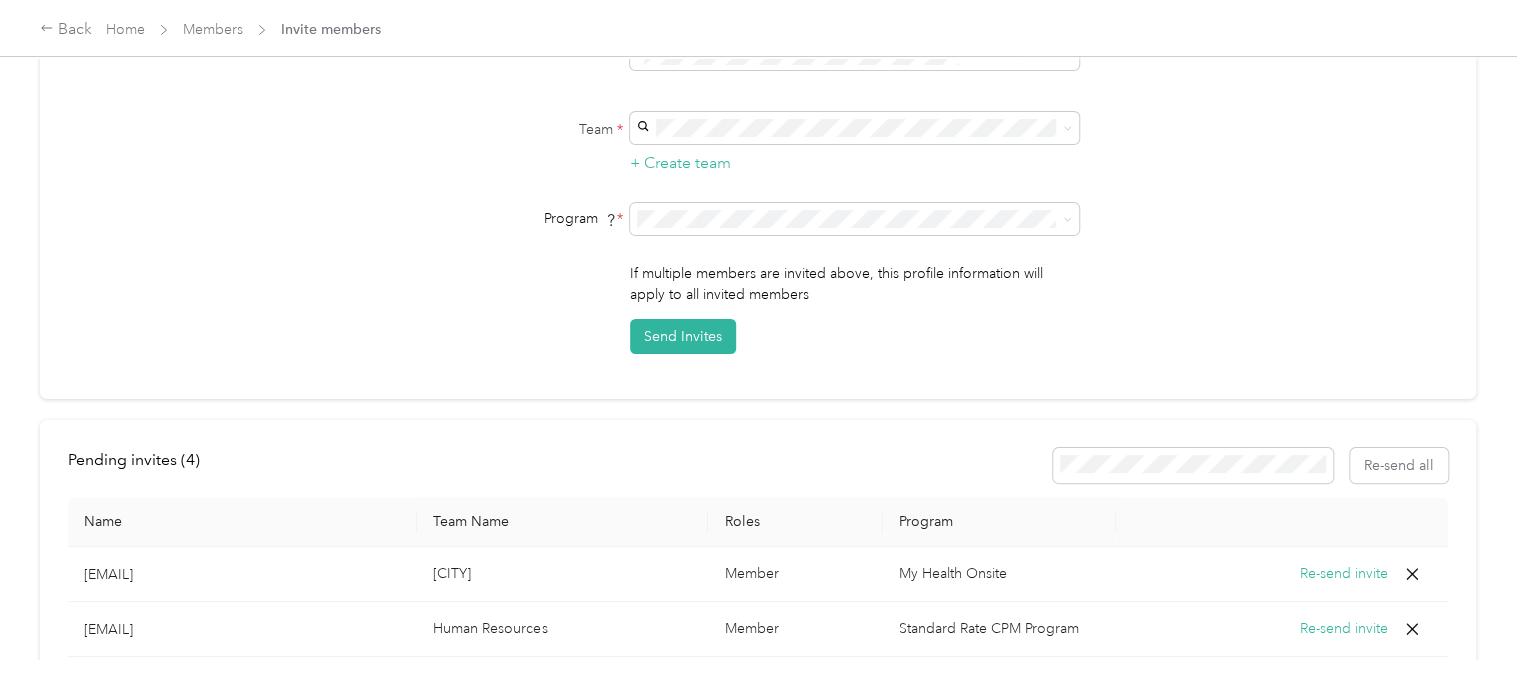 scroll, scrollTop: 400, scrollLeft: 0, axis: vertical 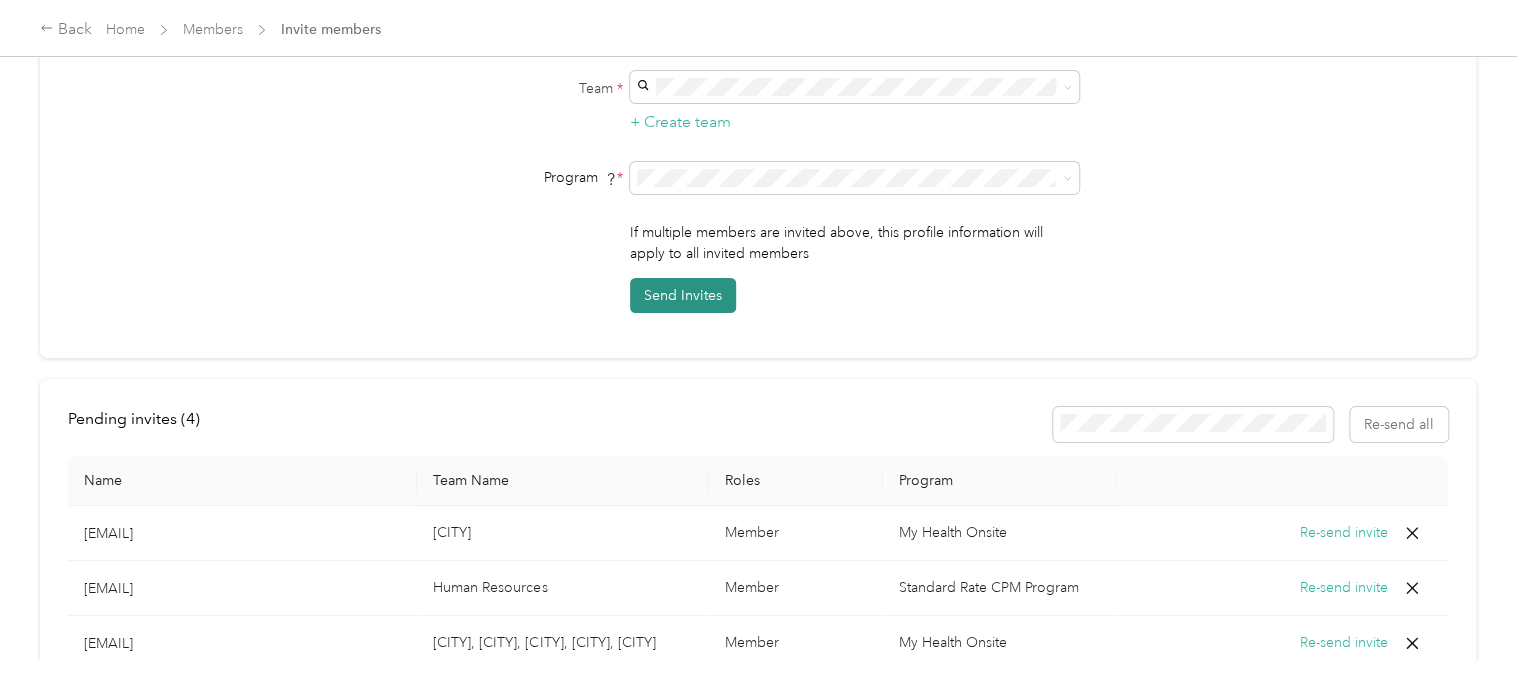 click on "Send Invites" at bounding box center (683, 295) 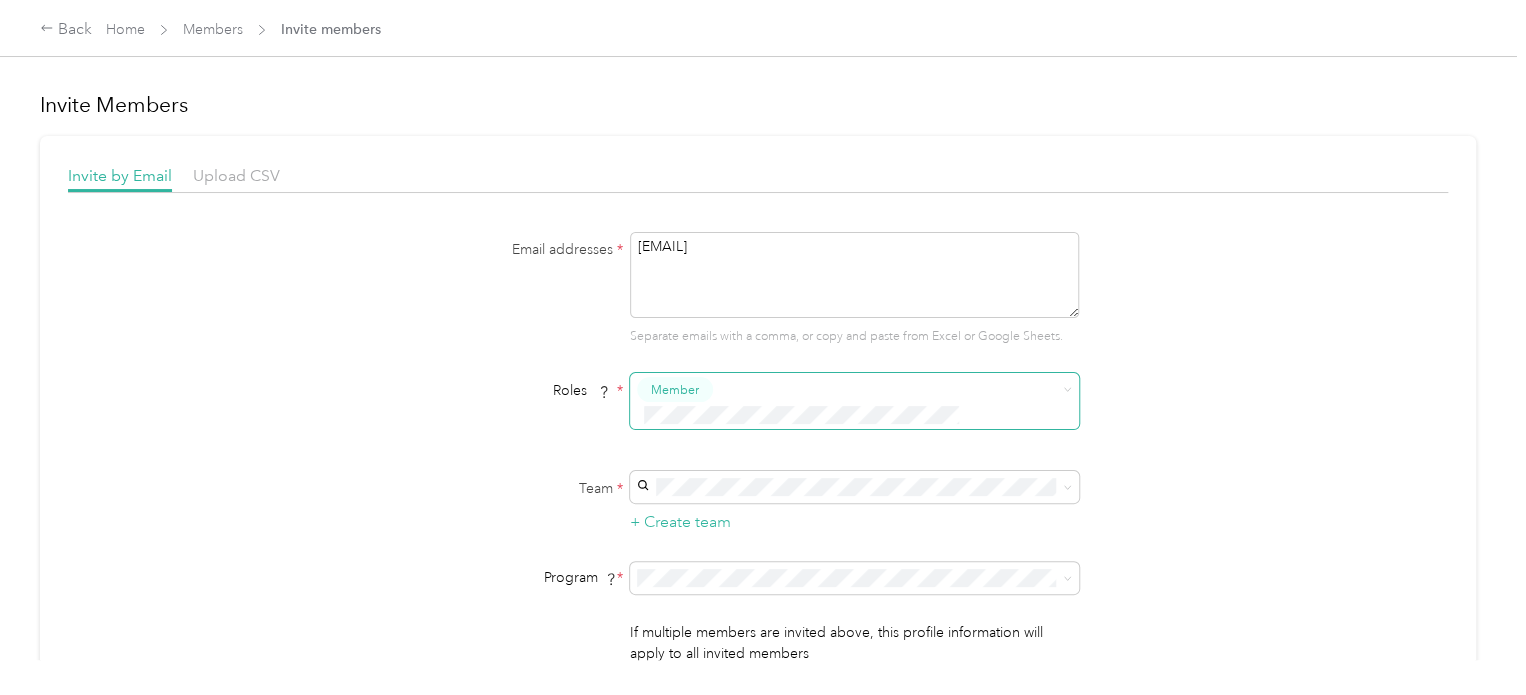 scroll, scrollTop: 600, scrollLeft: 0, axis: vertical 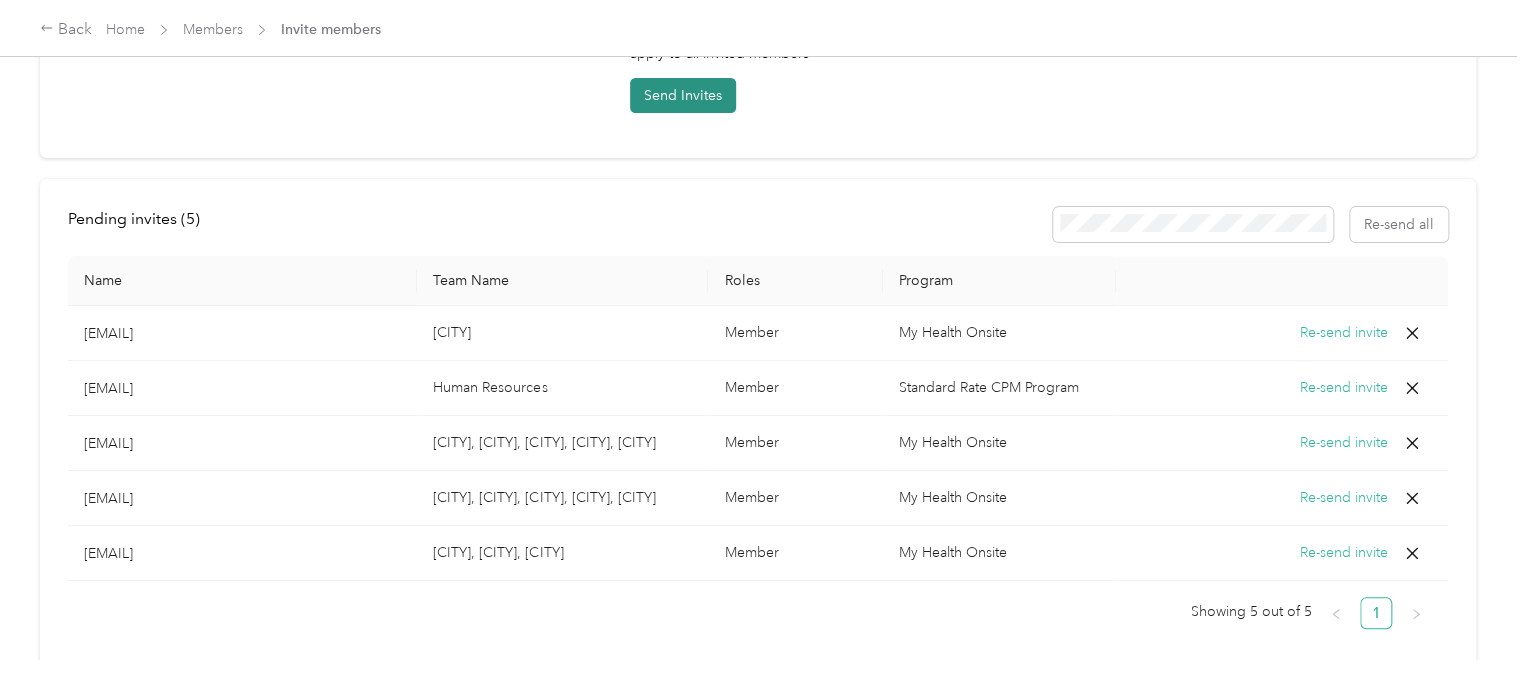 click on "Send Invites" at bounding box center (683, 95) 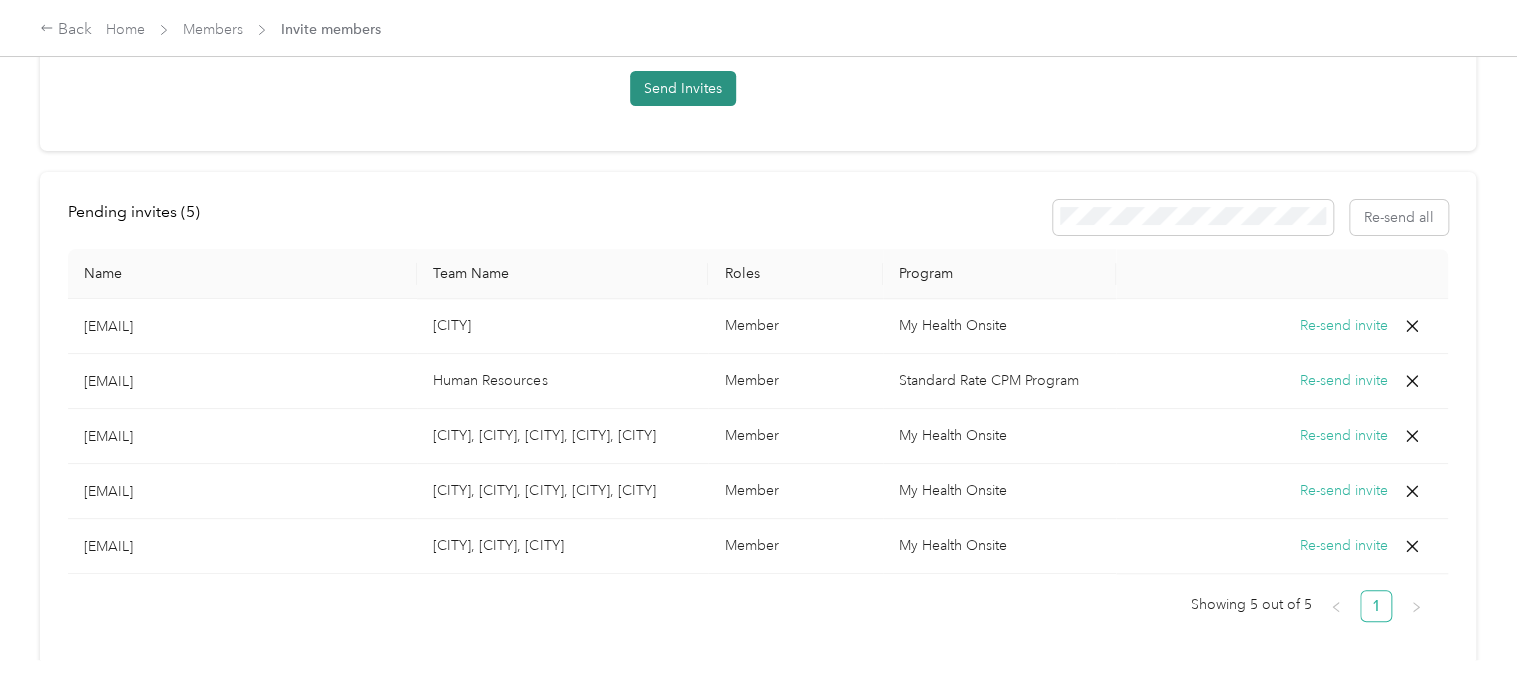 scroll, scrollTop: 0, scrollLeft: 0, axis: both 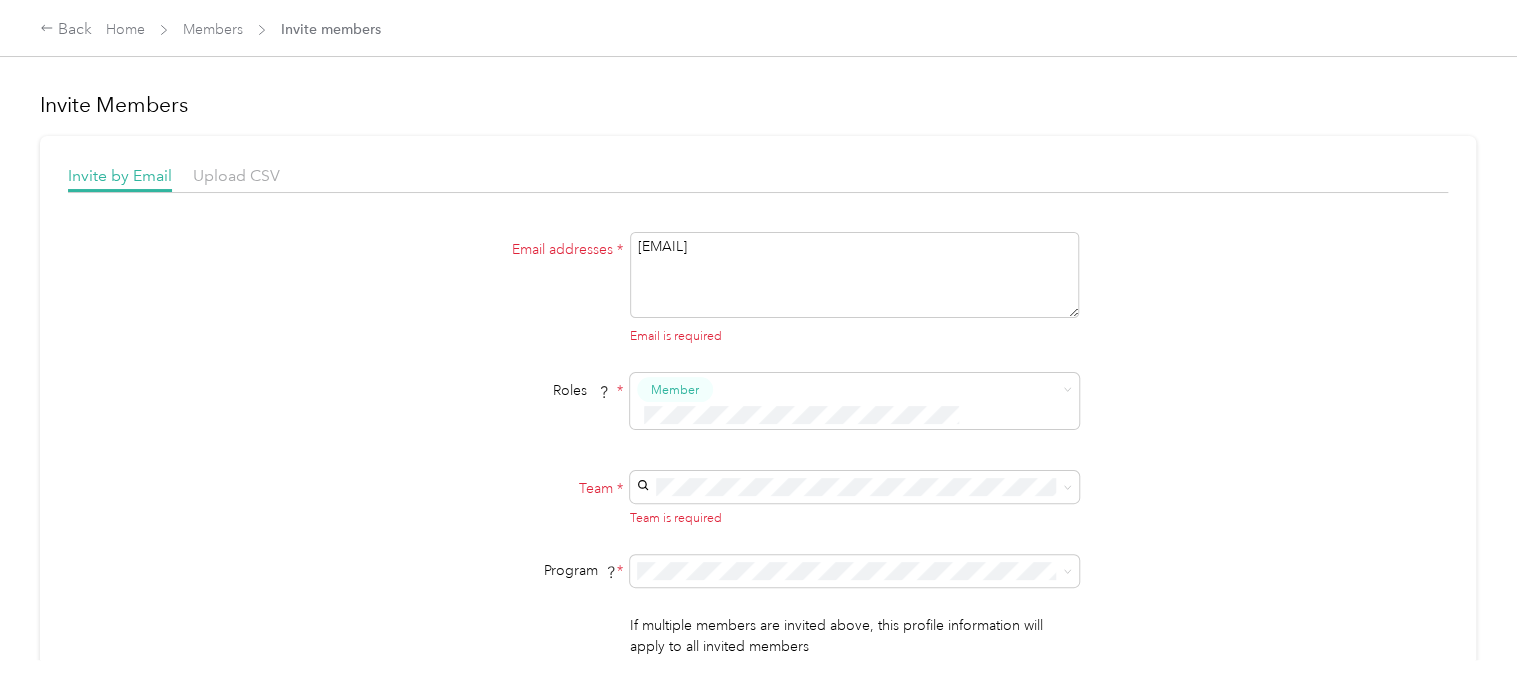 click on "[EMAIL]" at bounding box center (854, 275) 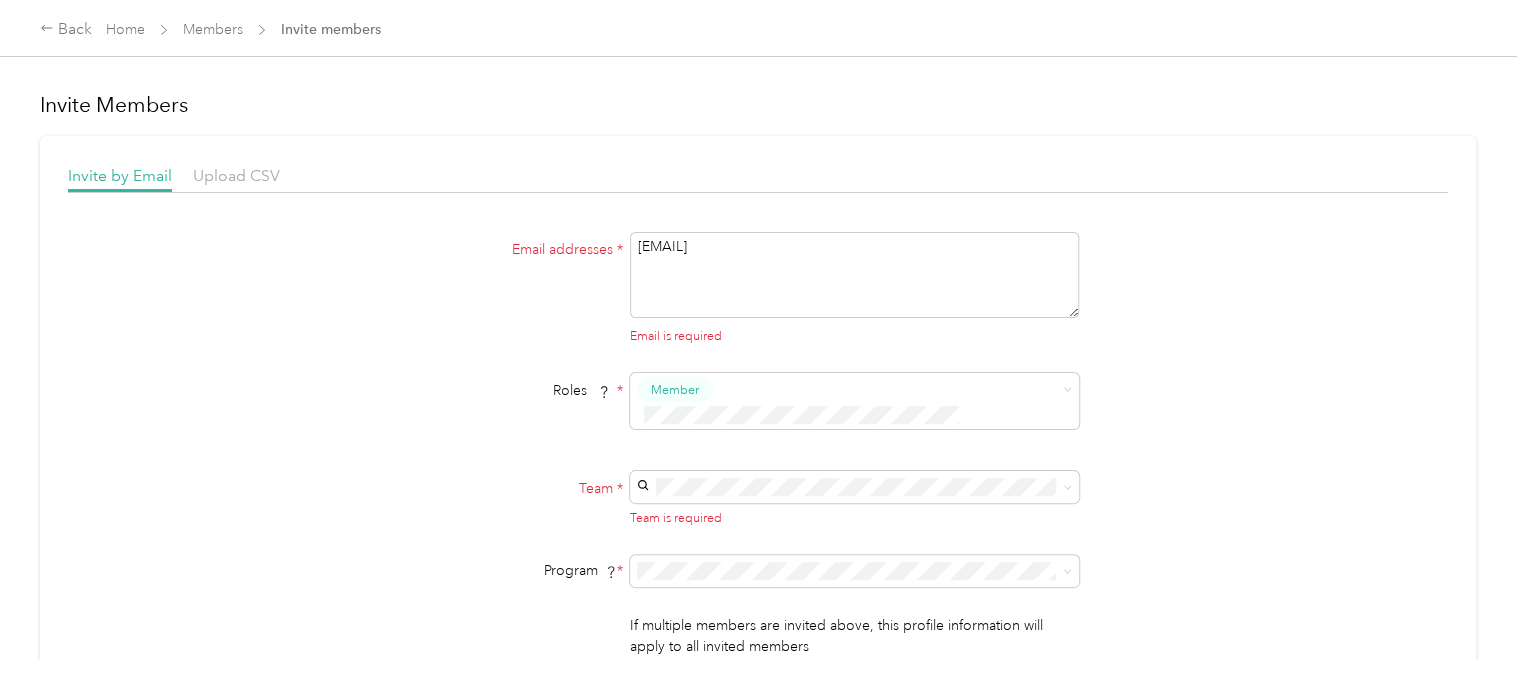 click on "[CITY], [CITY], [CITY] [NAME] [NAME]" at bounding box center (851, 251) 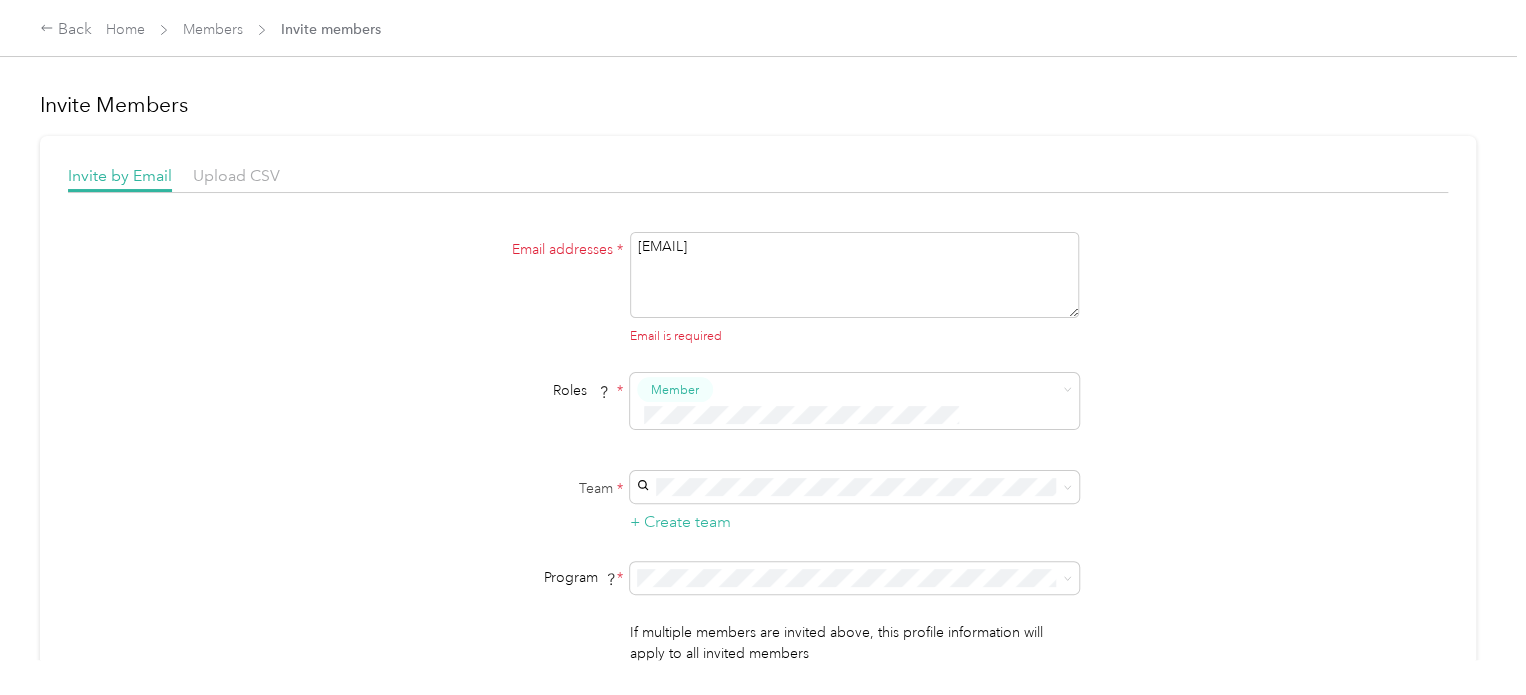 click on "Email addresses   * [EMAIL] Email is required Roles   * Member   Team   * + Create team Program * Program start date   State   Zip code   Expected Annual Business Miles   miles Must be greater than 5,000 miles If multiple members are invited above, this profile information will apply to all invited members Send Invites" at bounding box center [758, 472] 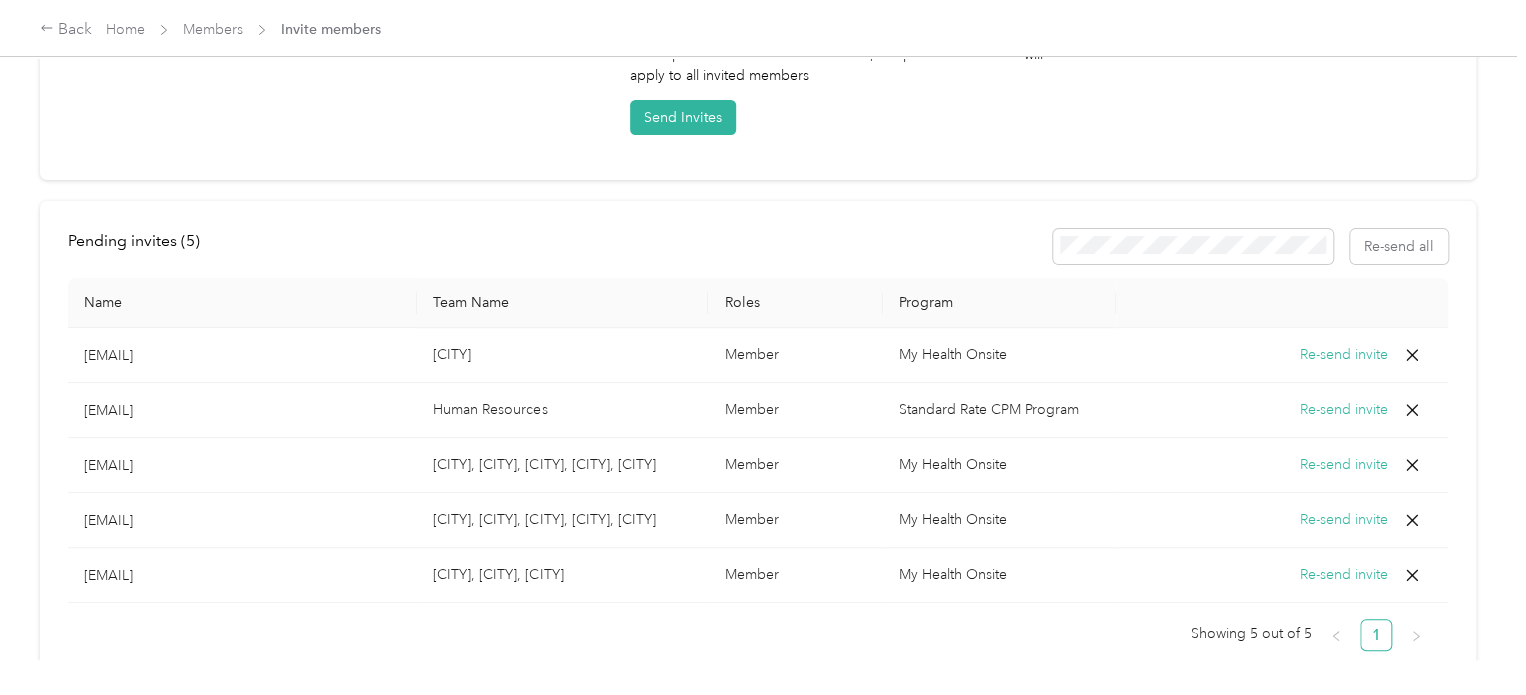 scroll, scrollTop: 300, scrollLeft: 0, axis: vertical 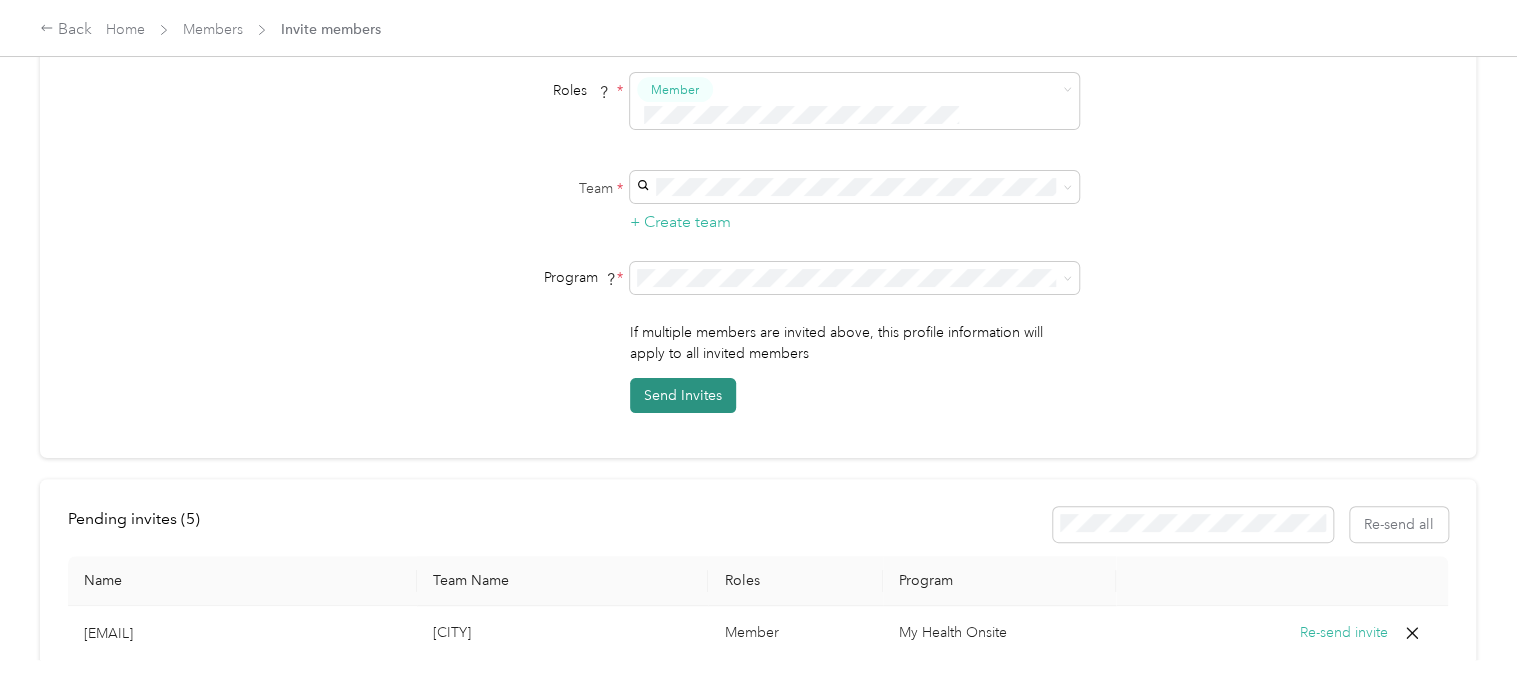 click on "Send Invites" at bounding box center (683, 395) 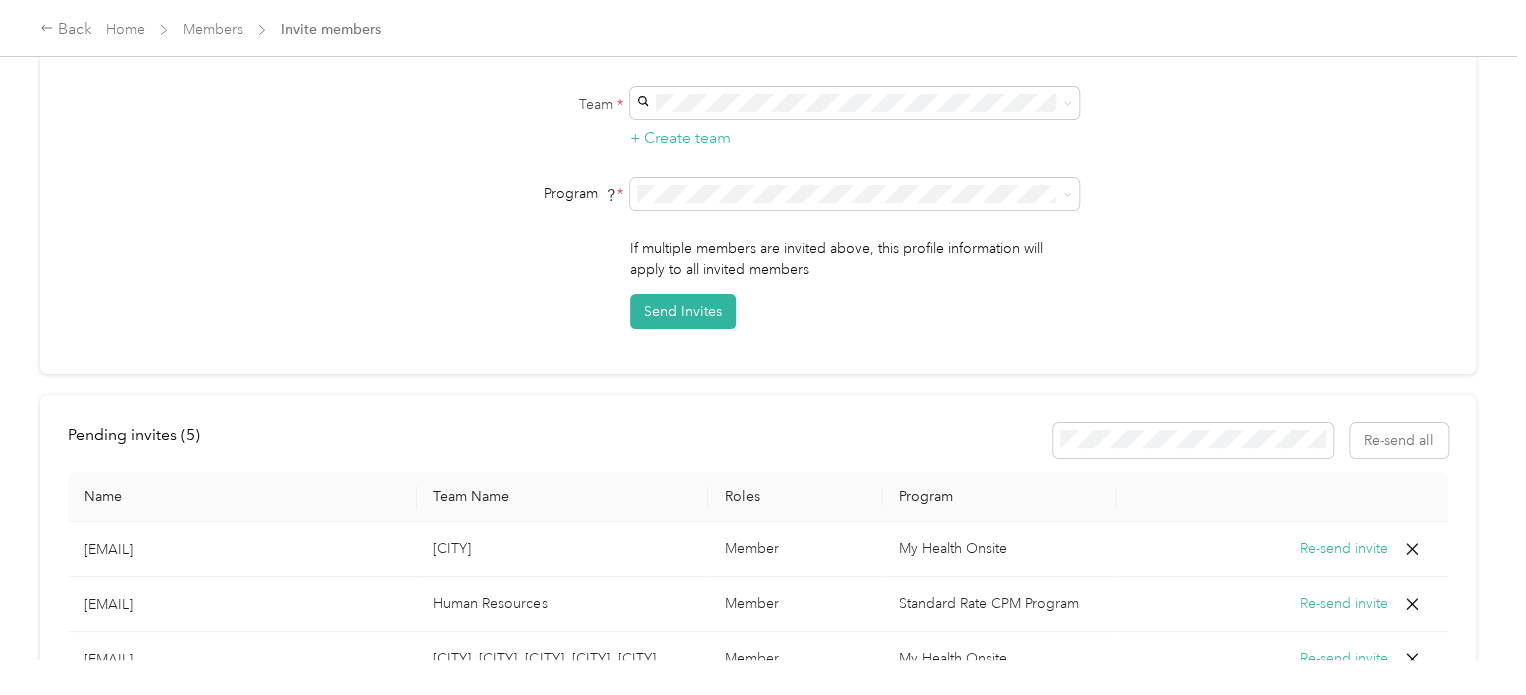 scroll, scrollTop: 0, scrollLeft: 0, axis: both 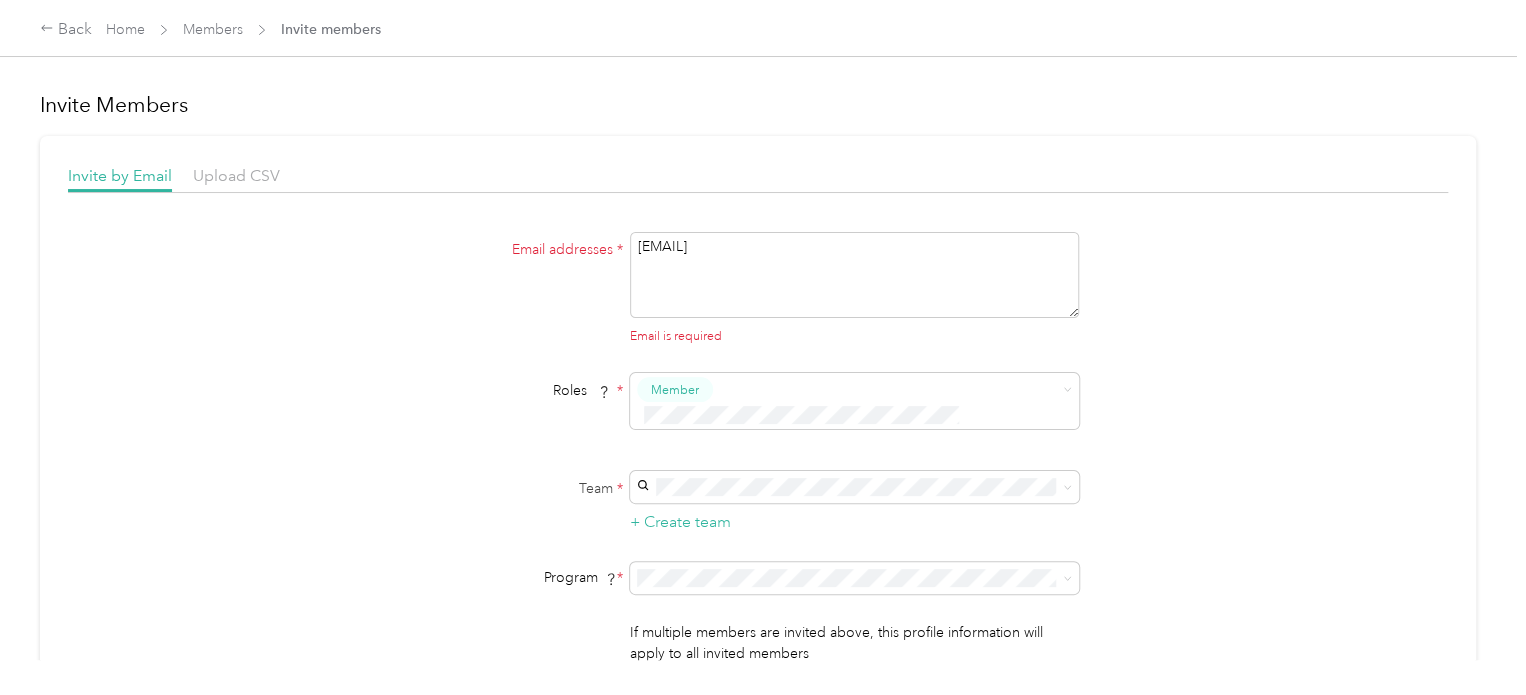 click on "Members" at bounding box center (213, 29) 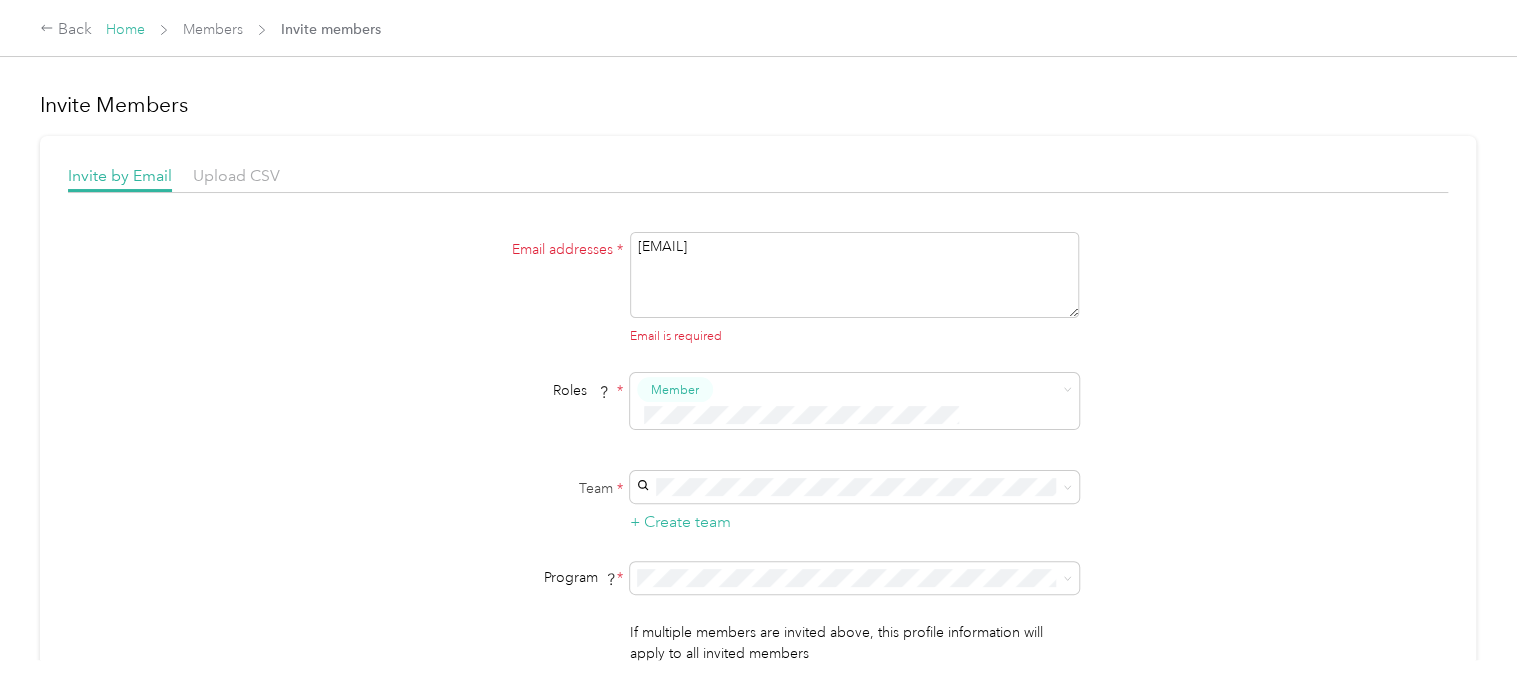 click on "Home" at bounding box center (125, 29) 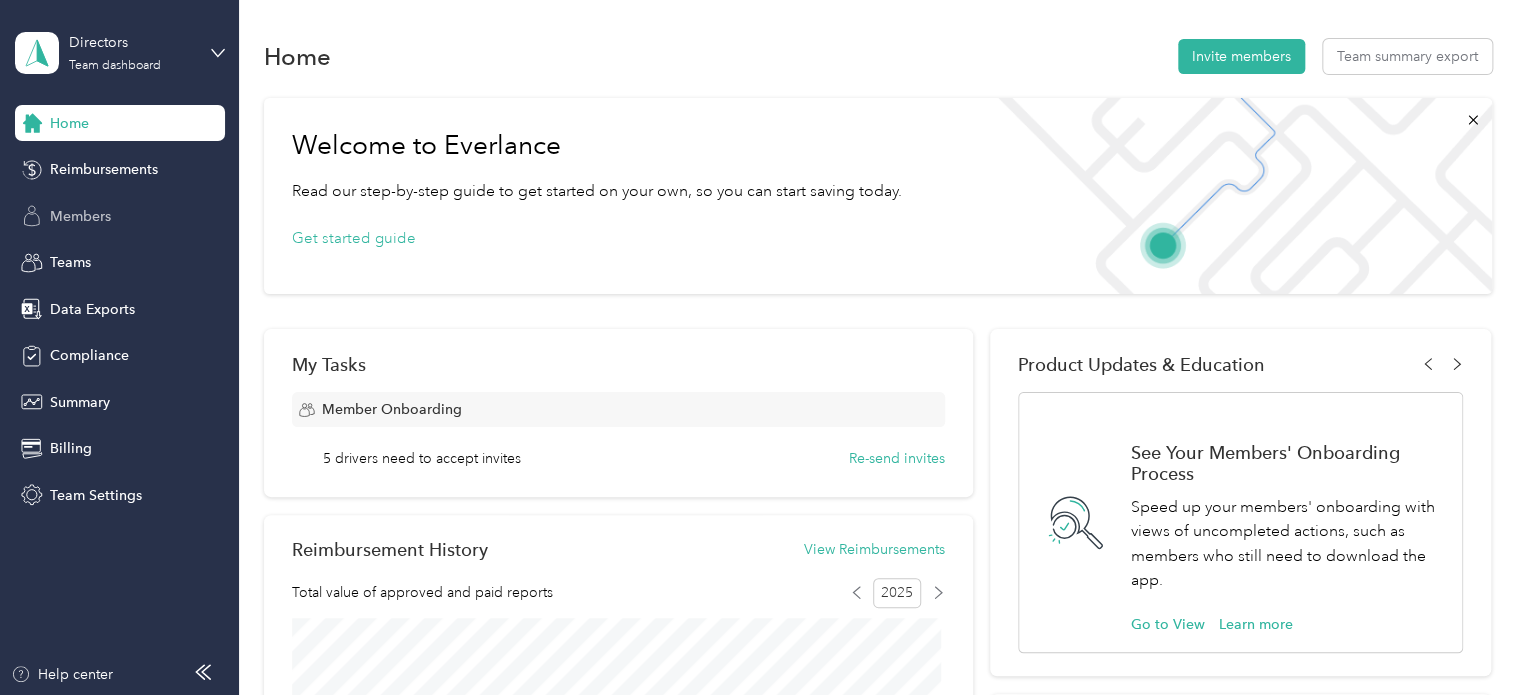 click on "Members" at bounding box center (120, 216) 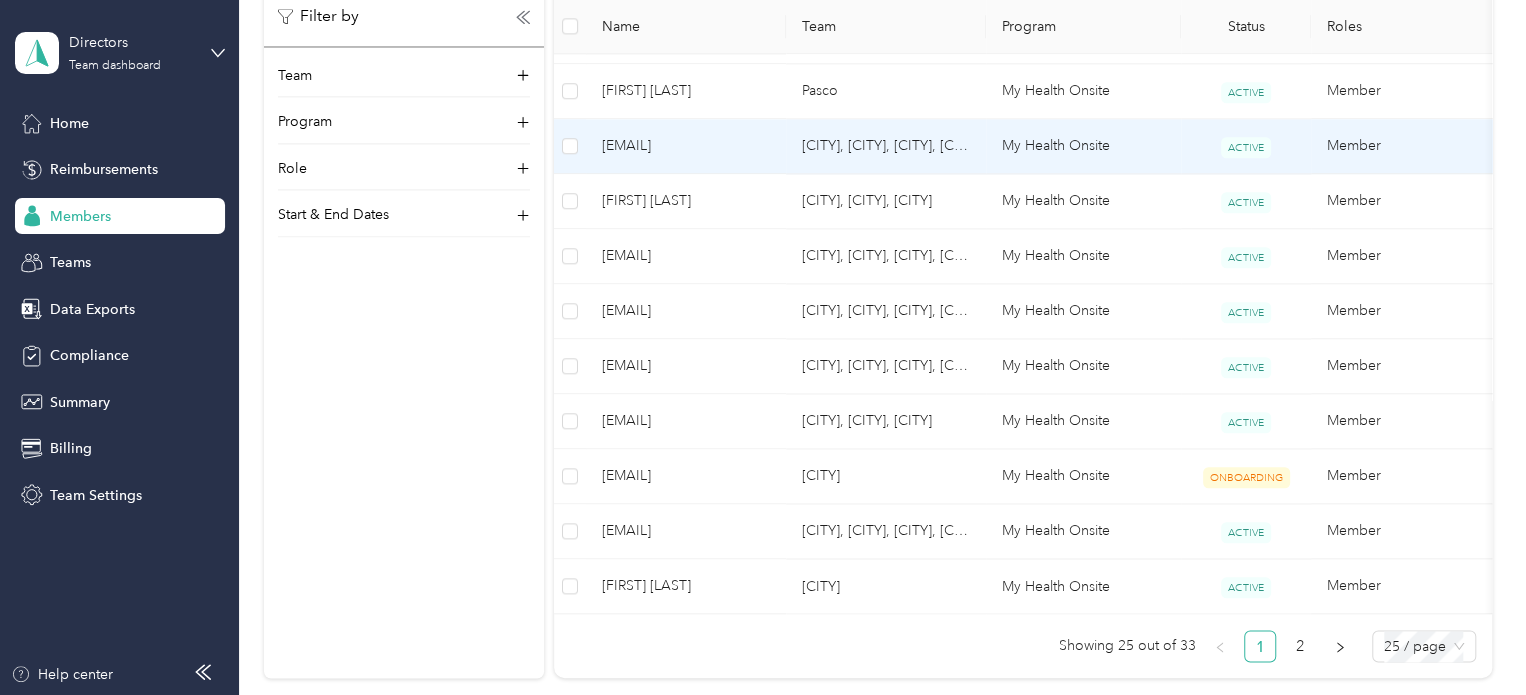 scroll, scrollTop: 1400, scrollLeft: 0, axis: vertical 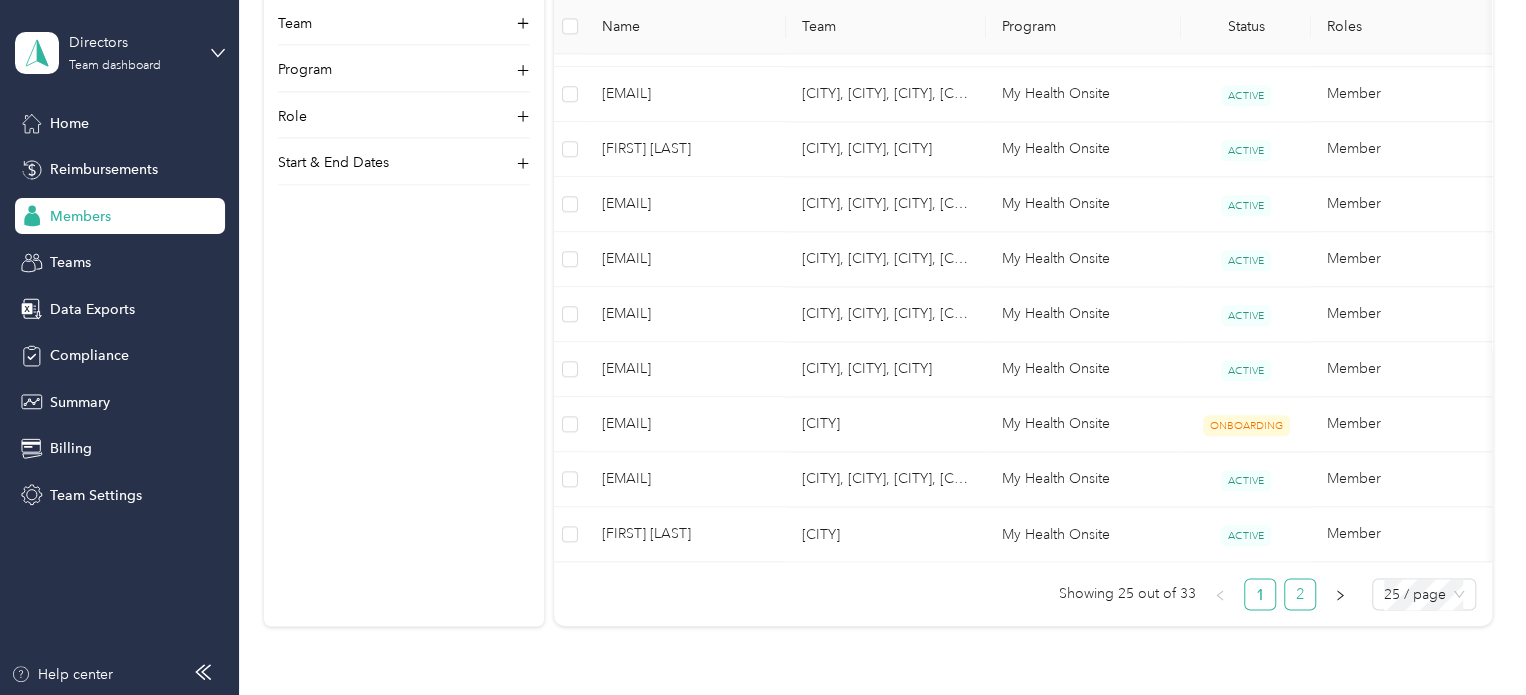 click on "2" at bounding box center (1300, 594) 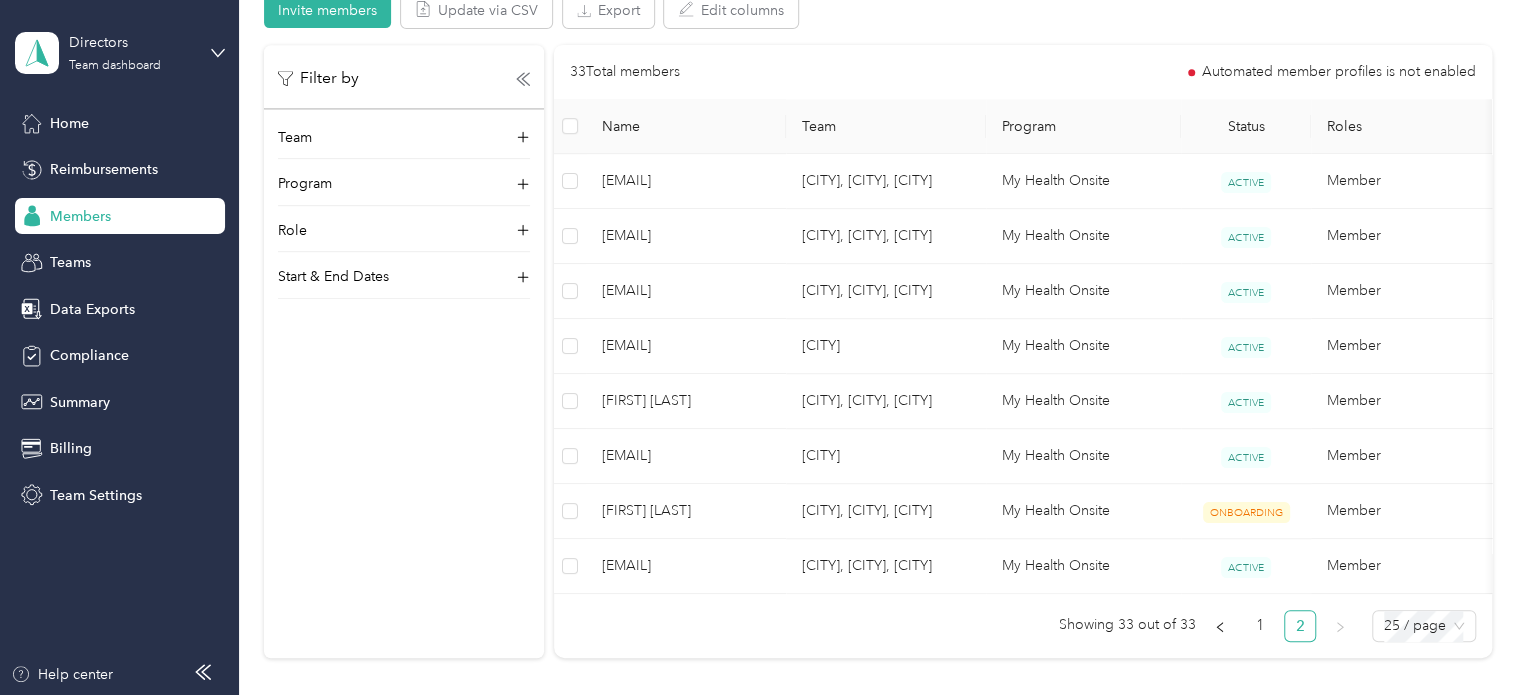 scroll, scrollTop: 333, scrollLeft: 0, axis: vertical 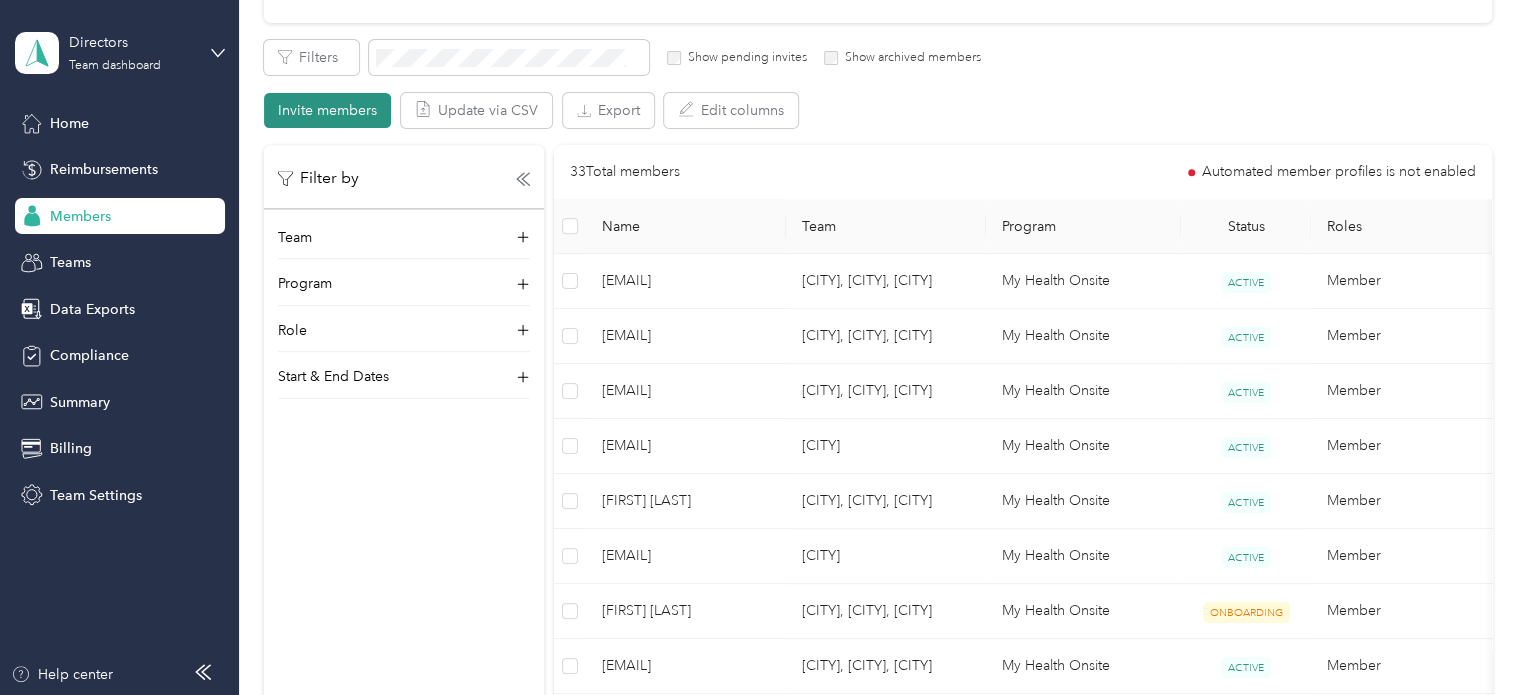 click on "Invite members" at bounding box center (327, 110) 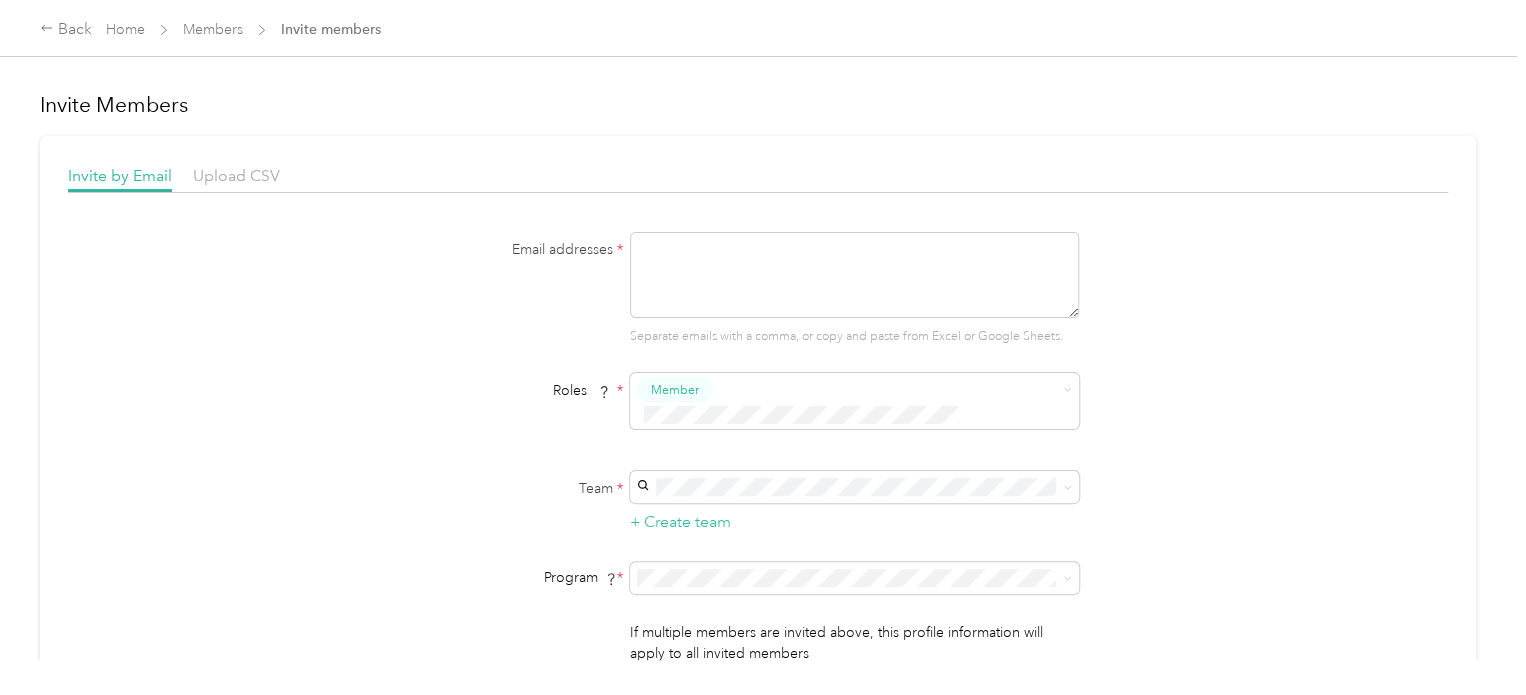 click on "Separate emails with a comma, or copy and paste from Excel or Google Sheets." at bounding box center [854, 289] 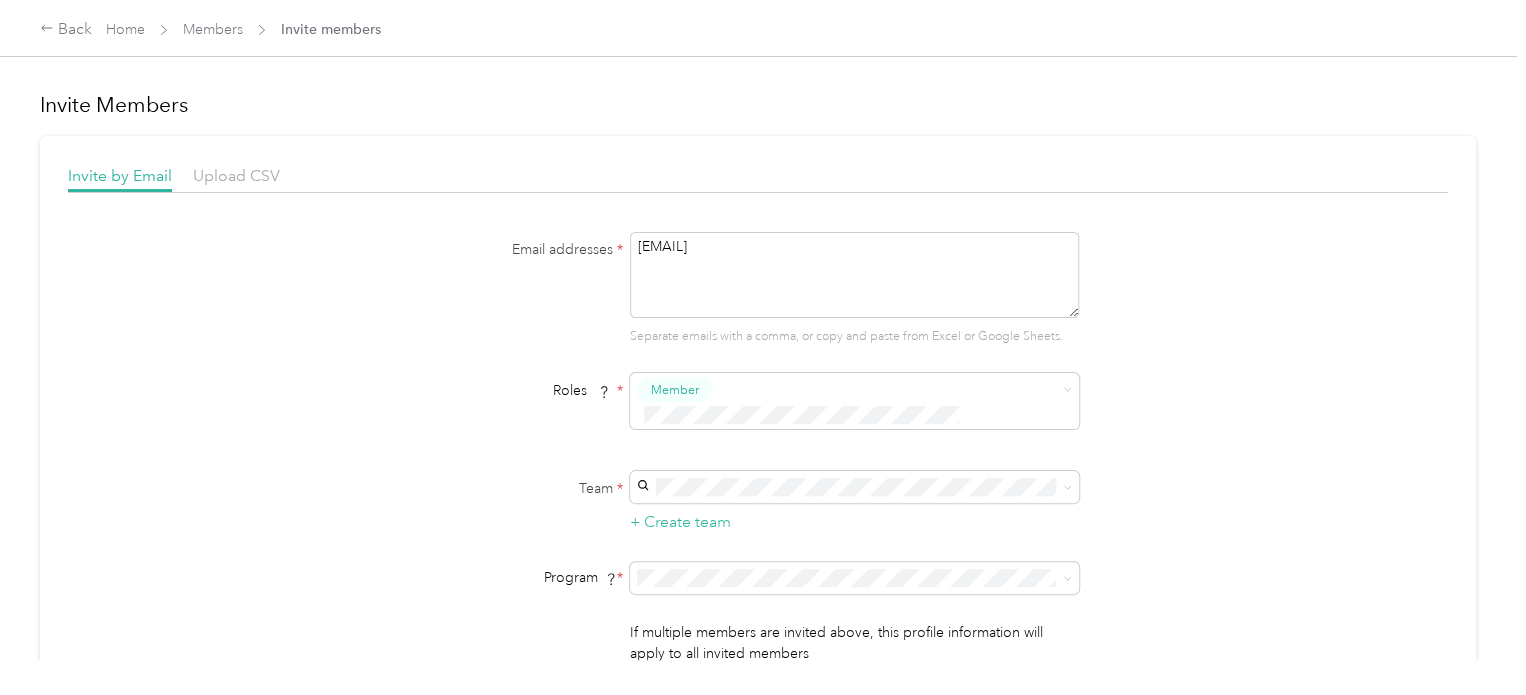 type on "[EMAIL]" 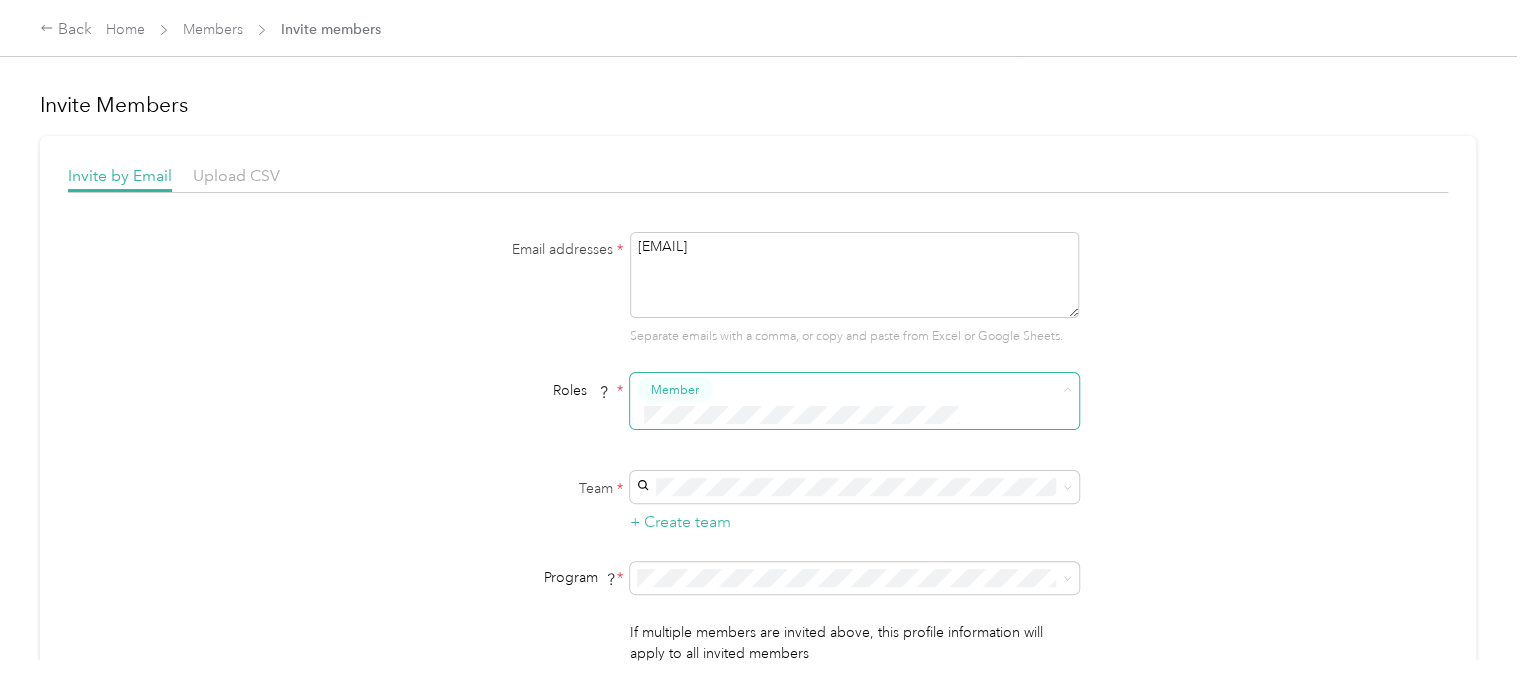 type on "2367932af82246a98c1b1502f22b7d52" 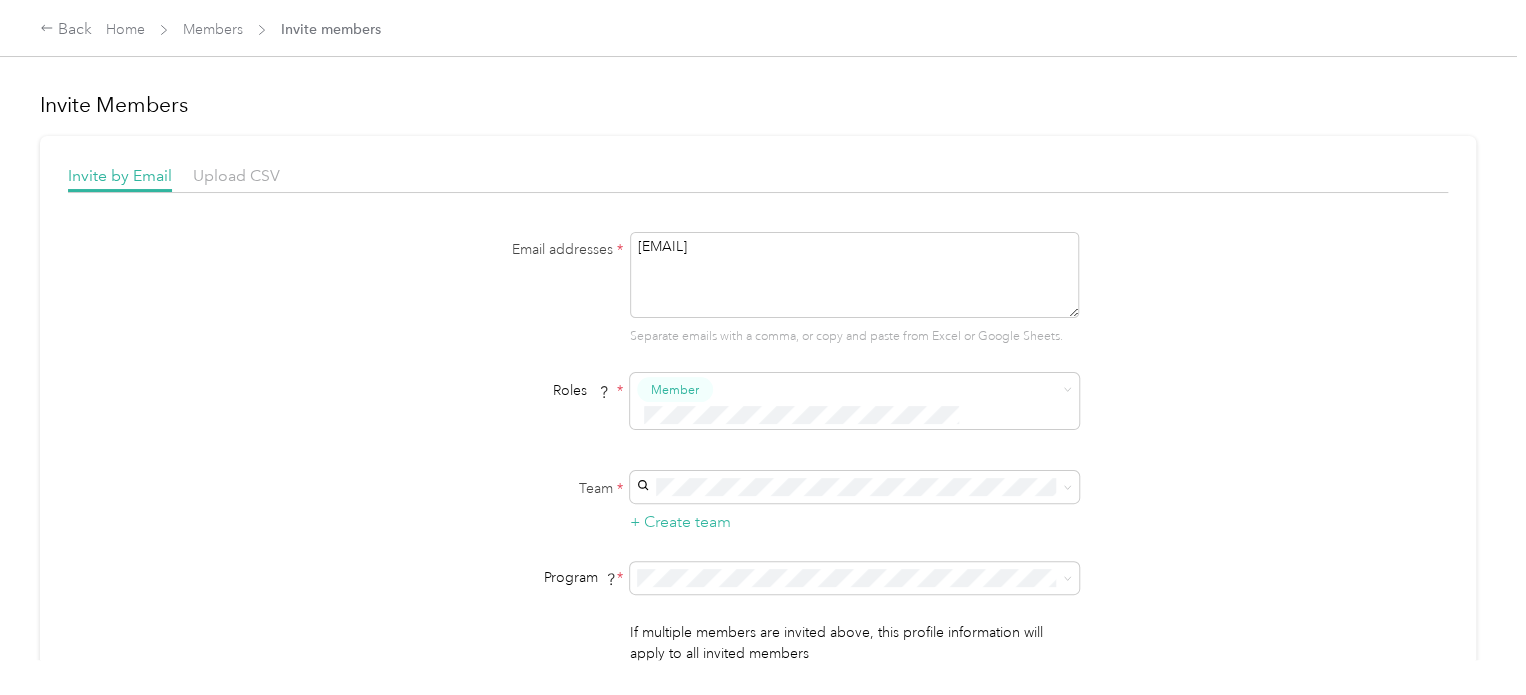click on "Email addresses   * [EMAIL] Separate emails with a comma, or copy and paste from Excel or Google Sheets. Roles   * Member   Team   * + Create team Program * Program start date   State   Zip code   Expected Annual Business Miles   miles Must be greater than 5,000 miles If multiple members are invited above, this profile information will apply to all invited members Send Invites" at bounding box center [758, 472] 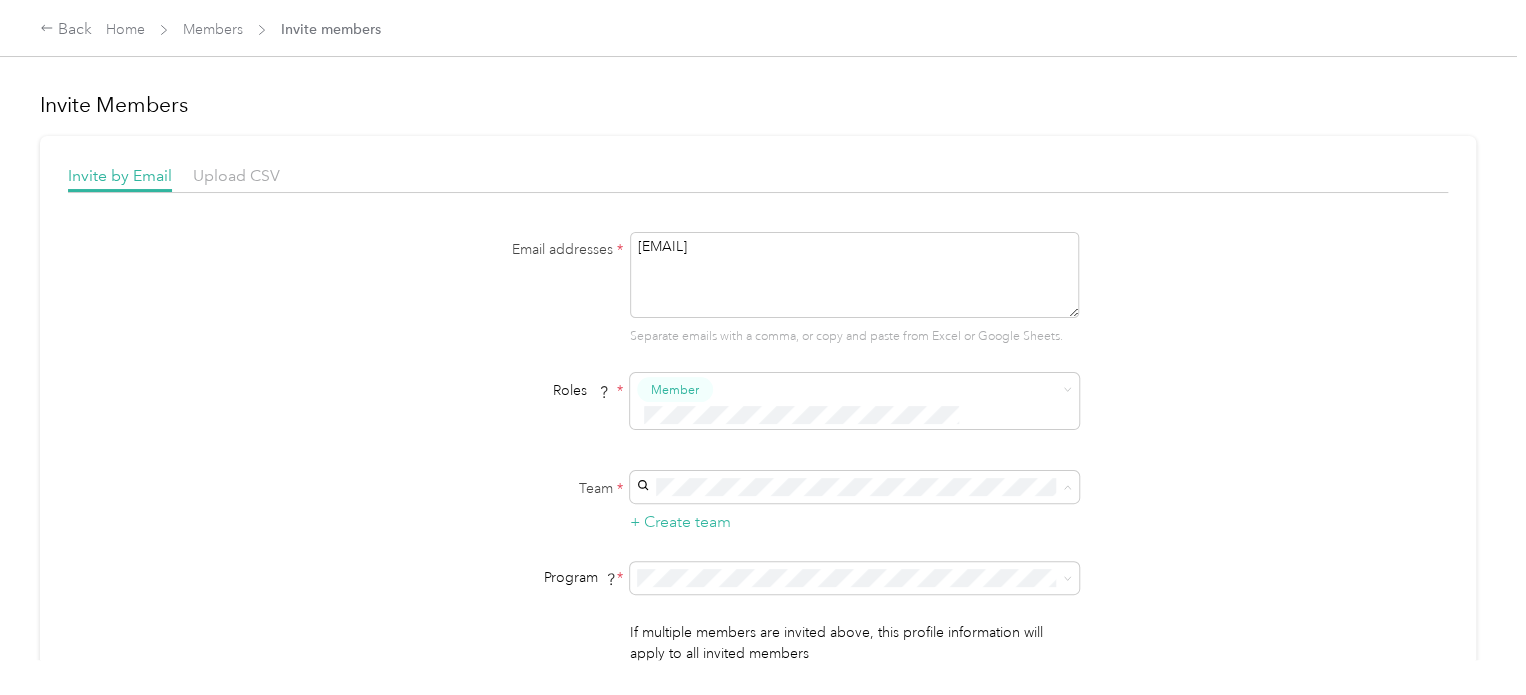 click on "[CITY], [CITY], [CITY]" at bounding box center (706, 239) 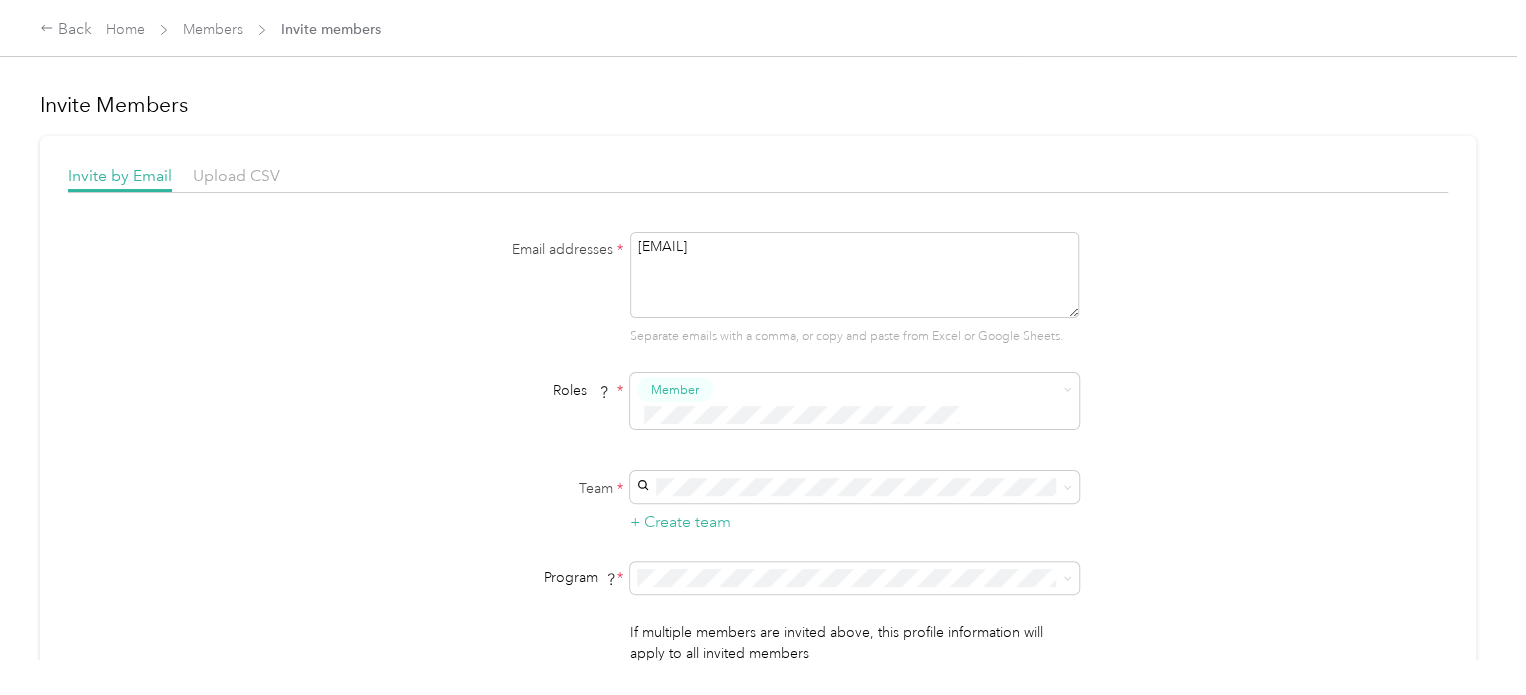 click on "Email addresses   * [EMAIL] Separate emails with a comma, or copy and paste from Excel or Google Sheets. Roles   * Member   Team   * + Create team Program * Program start date   State   Zip code   Expected Annual Business Miles   miles Must be greater than 5,000 miles If multiple members are invited above, this profile information will apply to all invited members Send Invites" at bounding box center (758, 472) 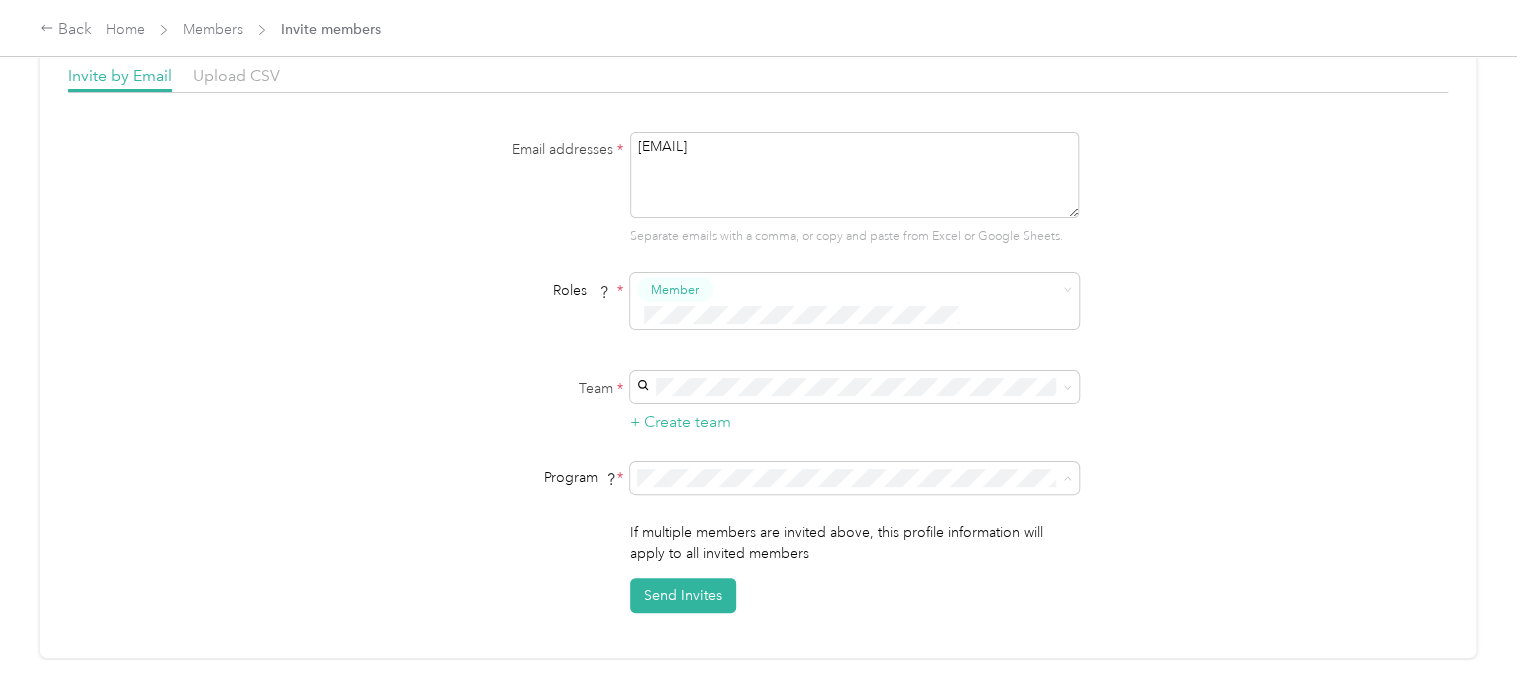 click on "My Health Onsite (CPM)" at bounding box center (716, 556) 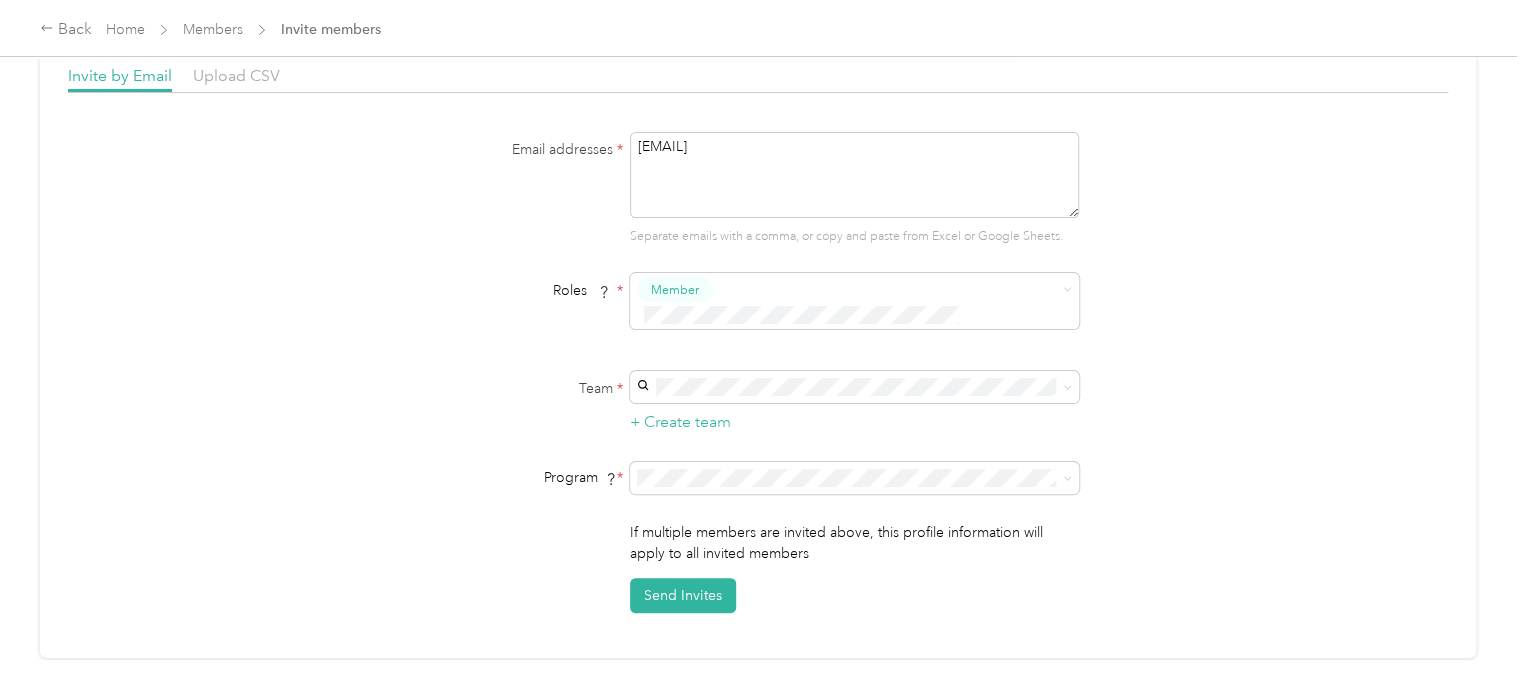 click on "Email addresses   * [EMAIL] Separate emails with a comma, or copy and paste from Excel or Google Sheets. Roles   * Member   Team   * + Create team Program * Program start date   State   Zip code   Expected Annual Business Miles   miles Must be greater than 5,000 miles If multiple members are invited above, this profile information will apply to all invited members Send Invites" at bounding box center (758, 372) 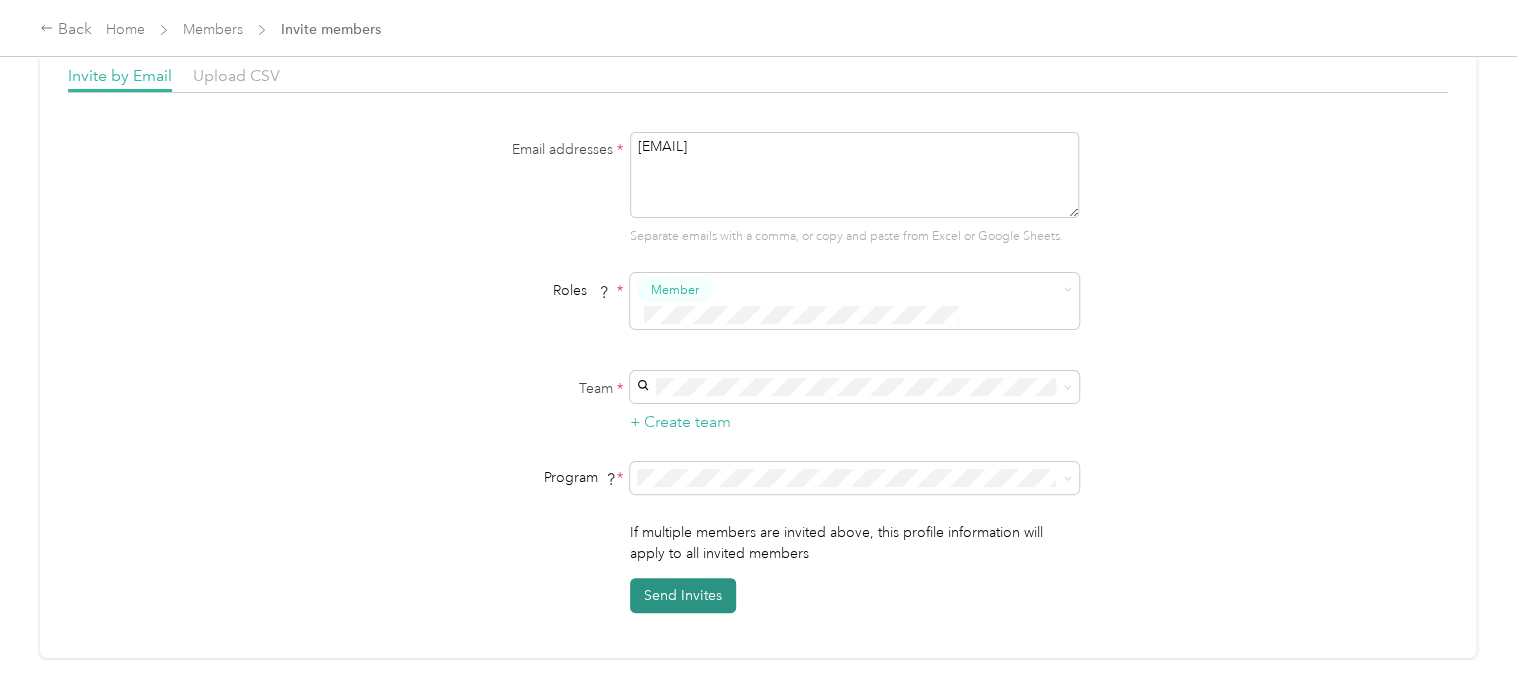click on "Send Invites" at bounding box center (683, 595) 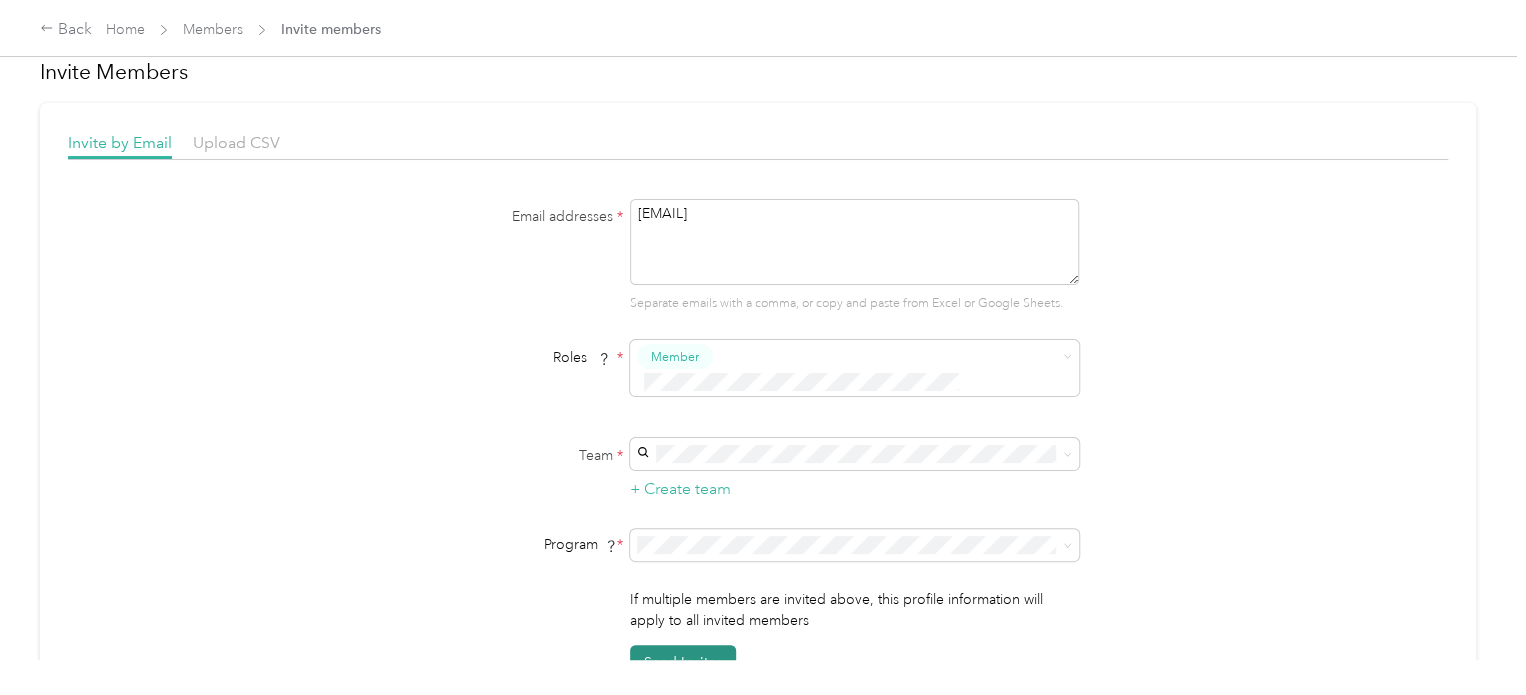 scroll, scrollTop: 0, scrollLeft: 0, axis: both 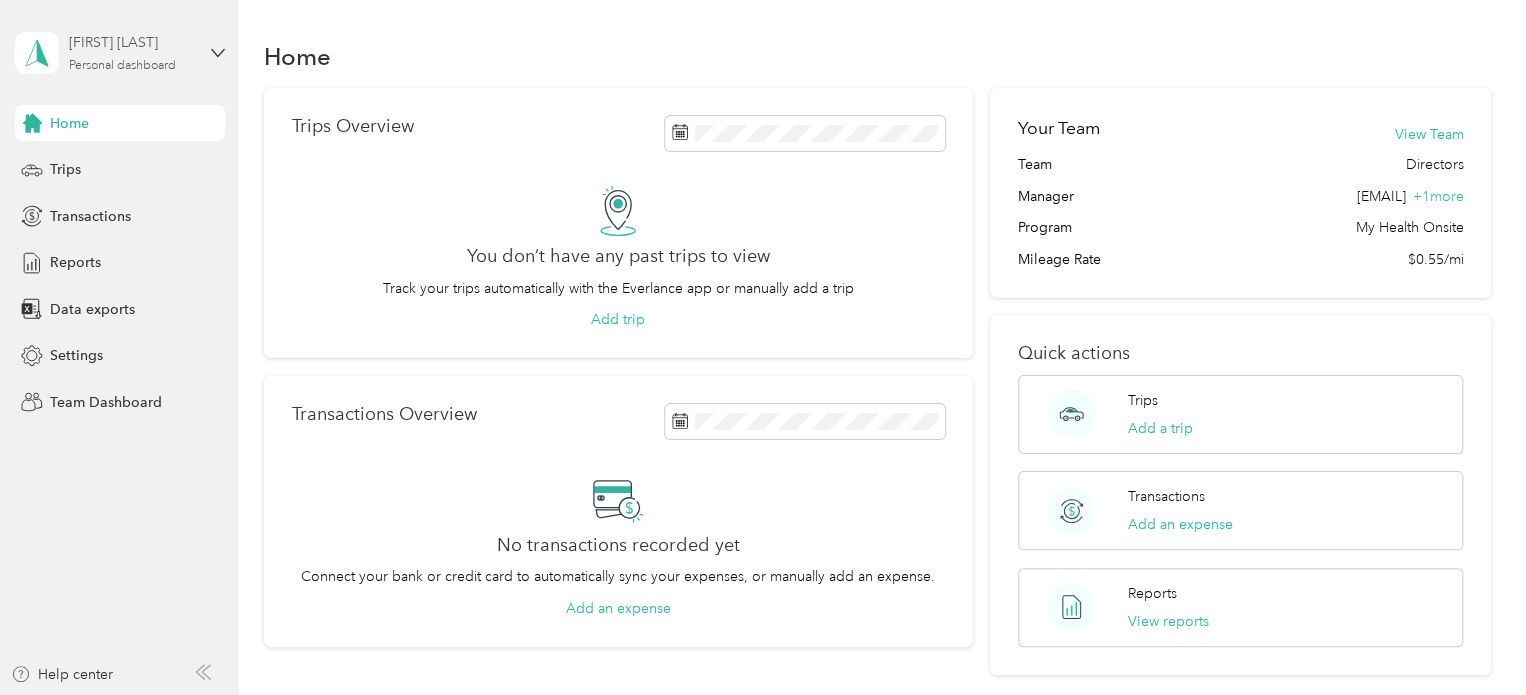 click on "Personal dashboard" at bounding box center [122, 66] 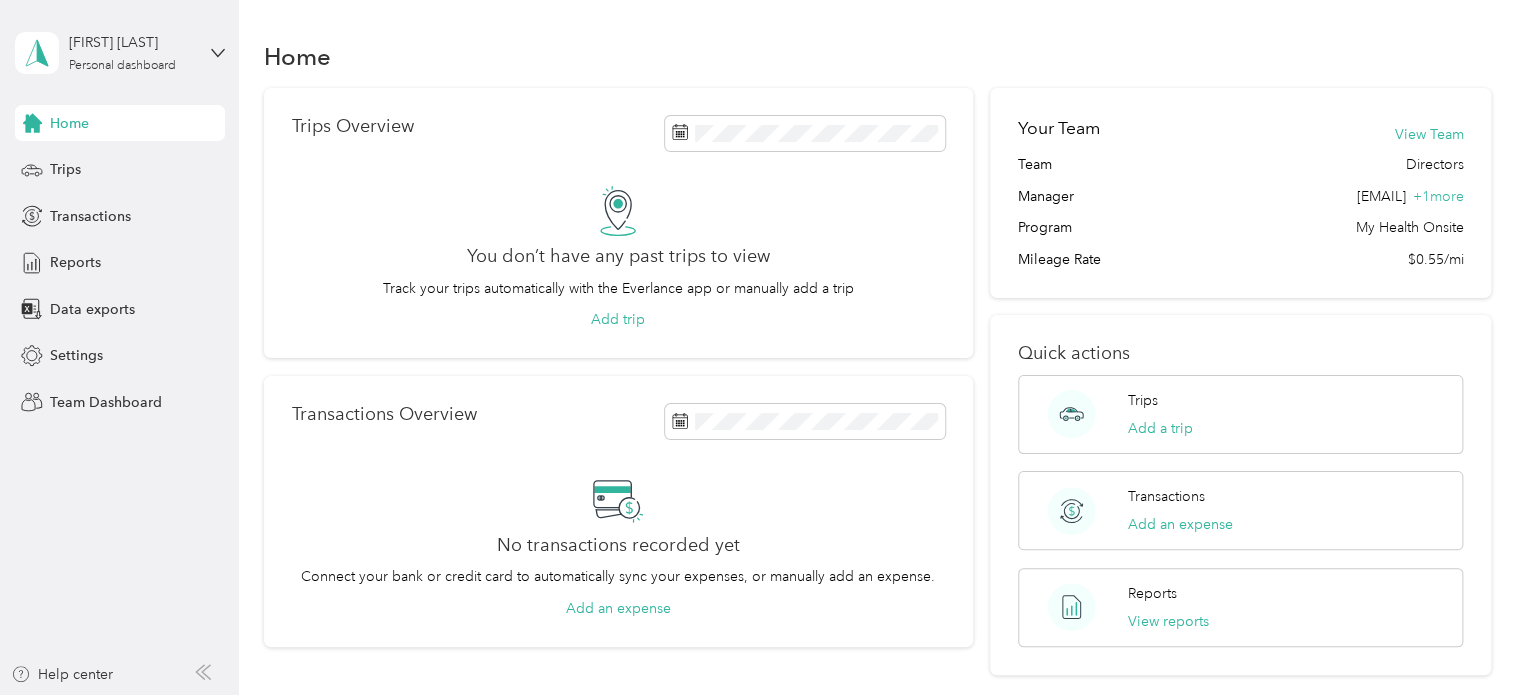 click on "Team dashboard" at bounding box center [85, 164] 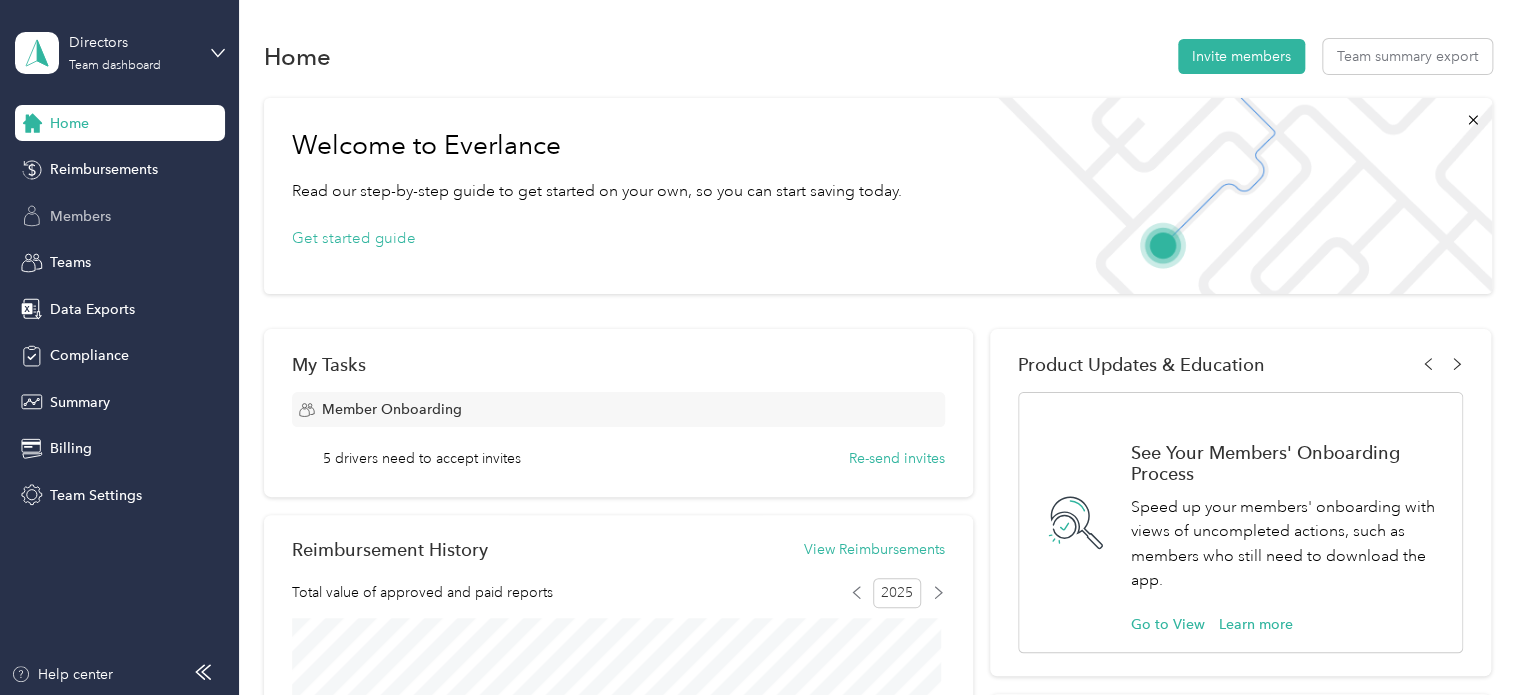 click on "Members" at bounding box center (120, 216) 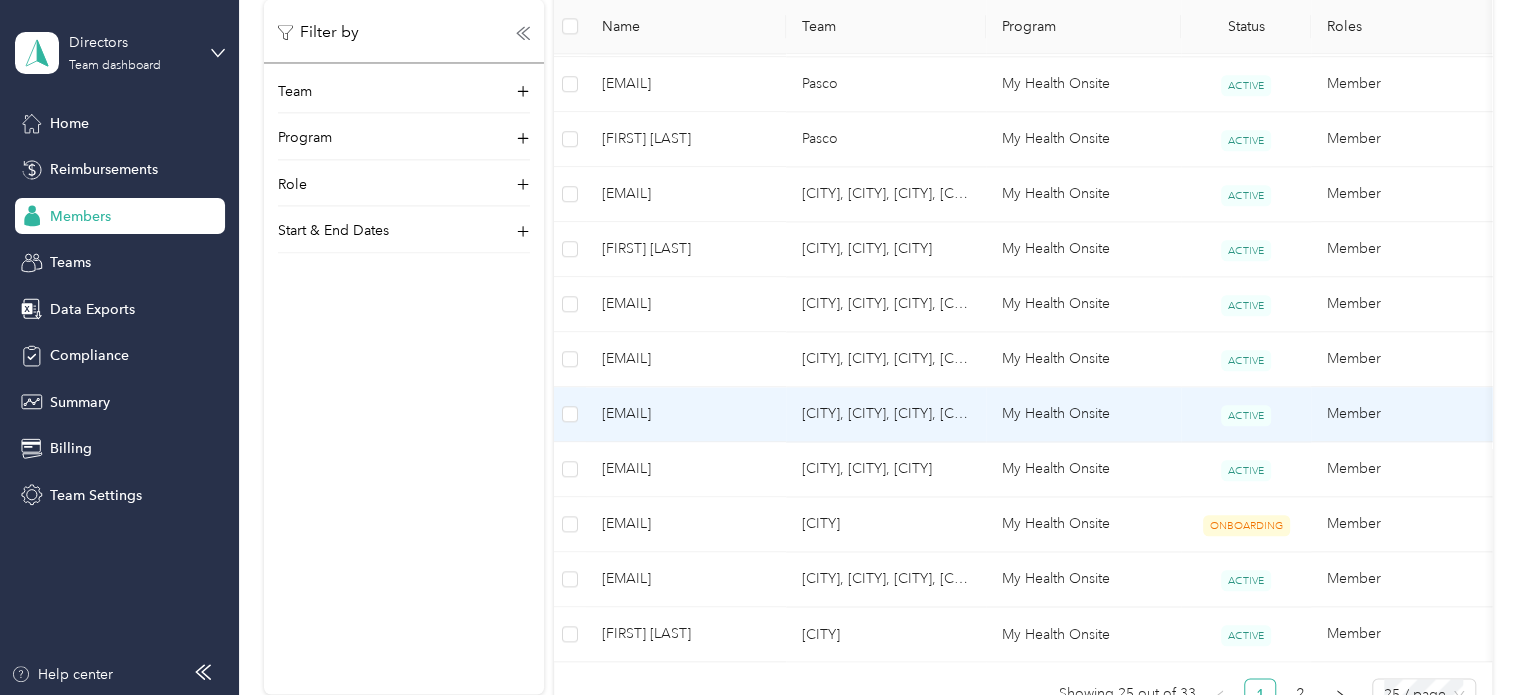 scroll, scrollTop: 1400, scrollLeft: 0, axis: vertical 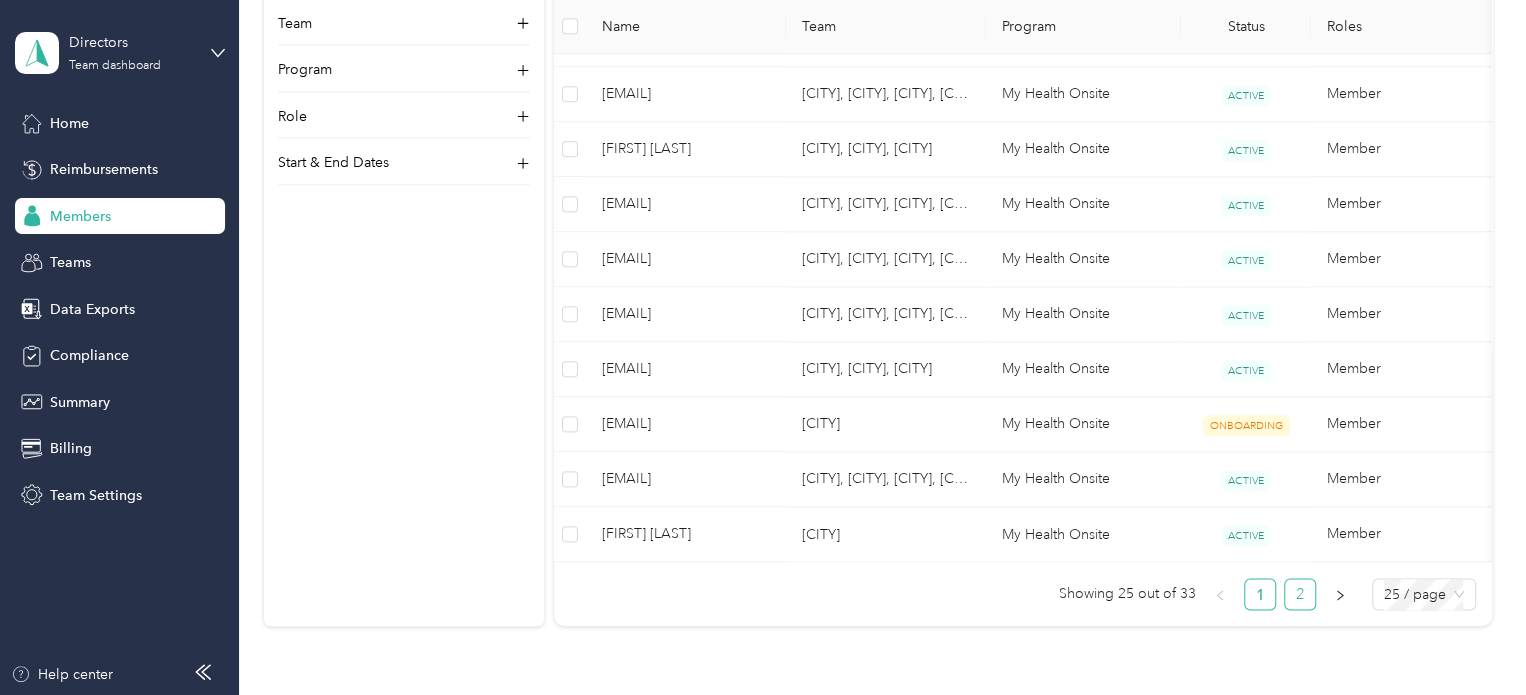 click on "2" at bounding box center (1300, 594) 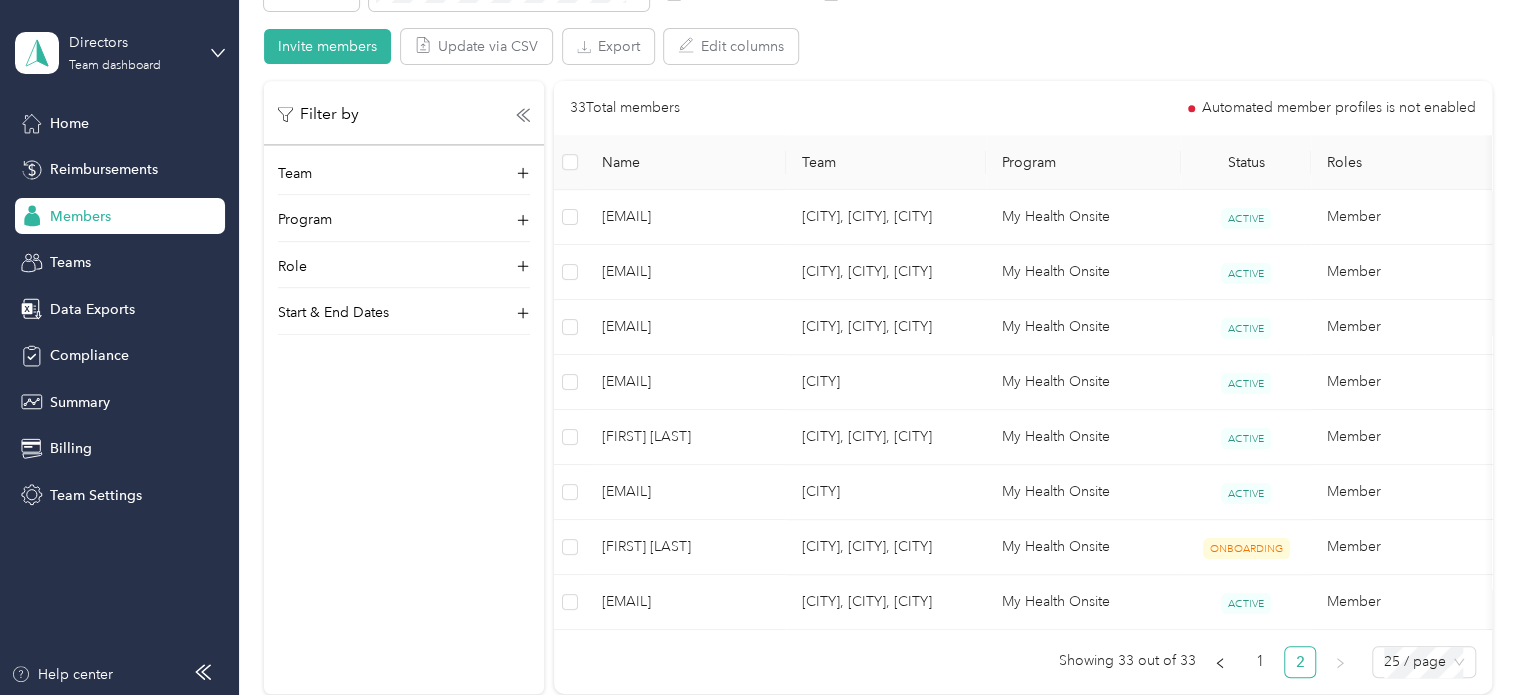 scroll, scrollTop: 333, scrollLeft: 0, axis: vertical 